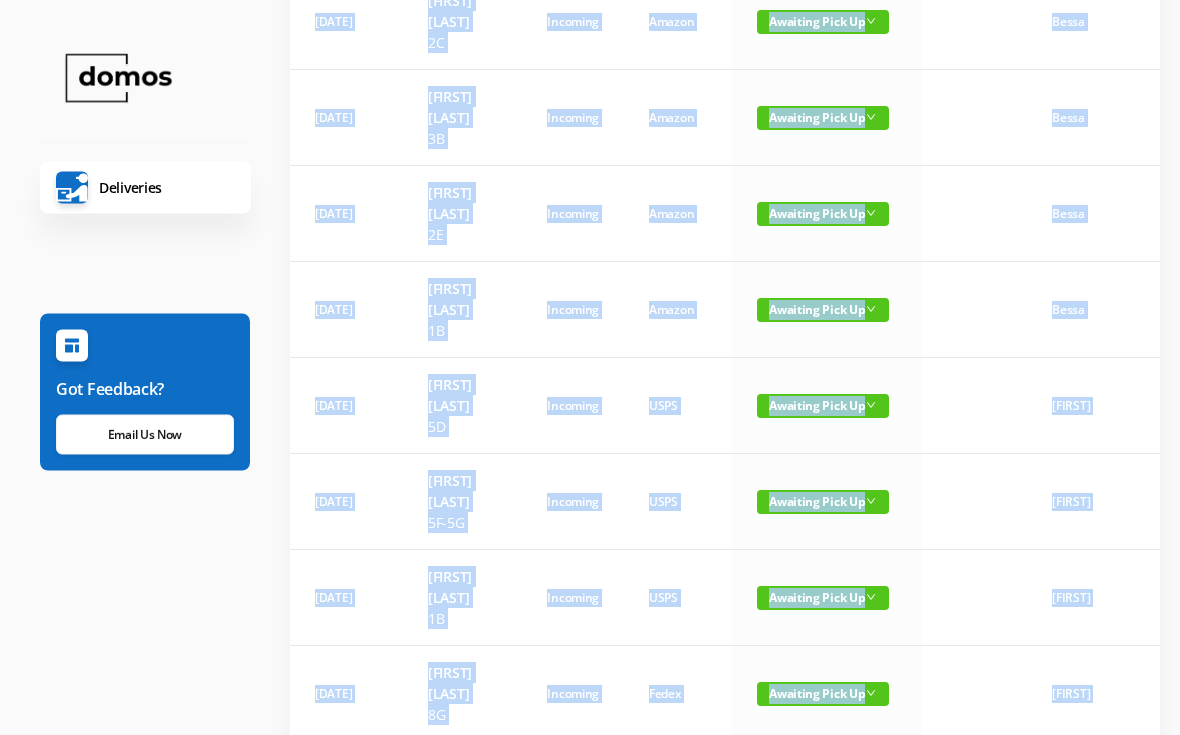 scroll, scrollTop: 349, scrollLeft: 0, axis: vertical 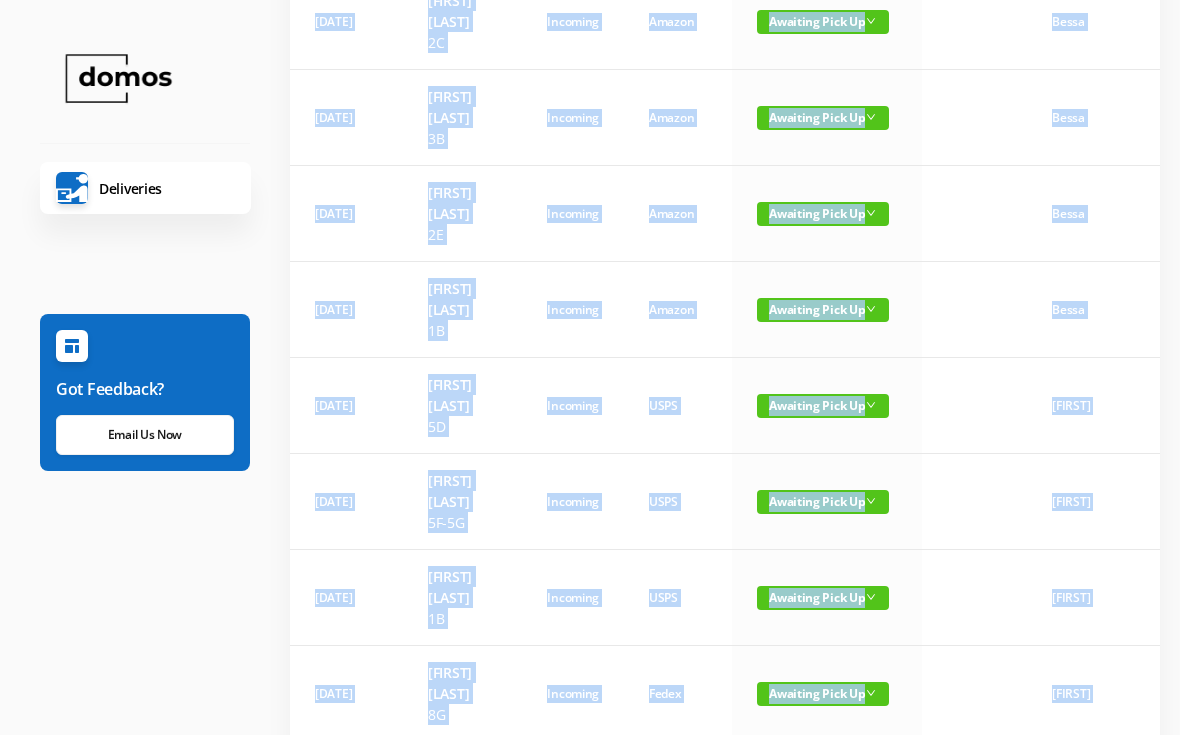 click on "Deliveries Got Feedback? Email Us Now" at bounding box center (145, 377) 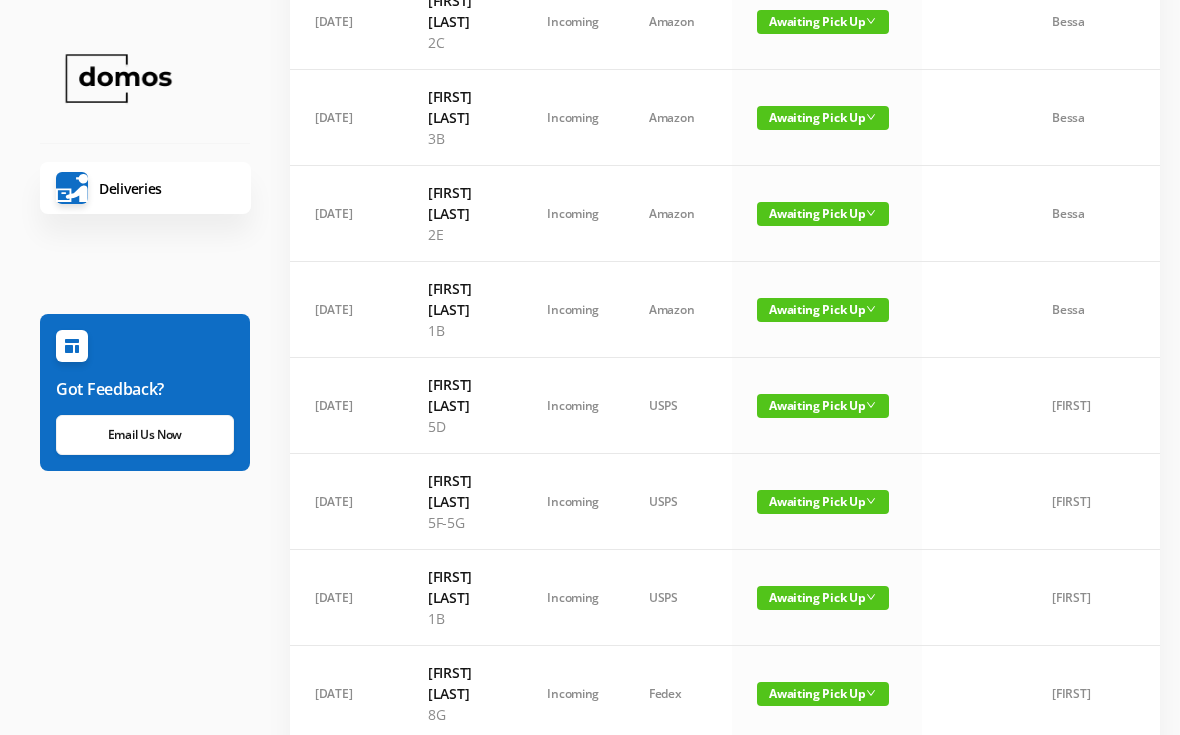 click on "Awaiting Pick Up" at bounding box center [823, 502] 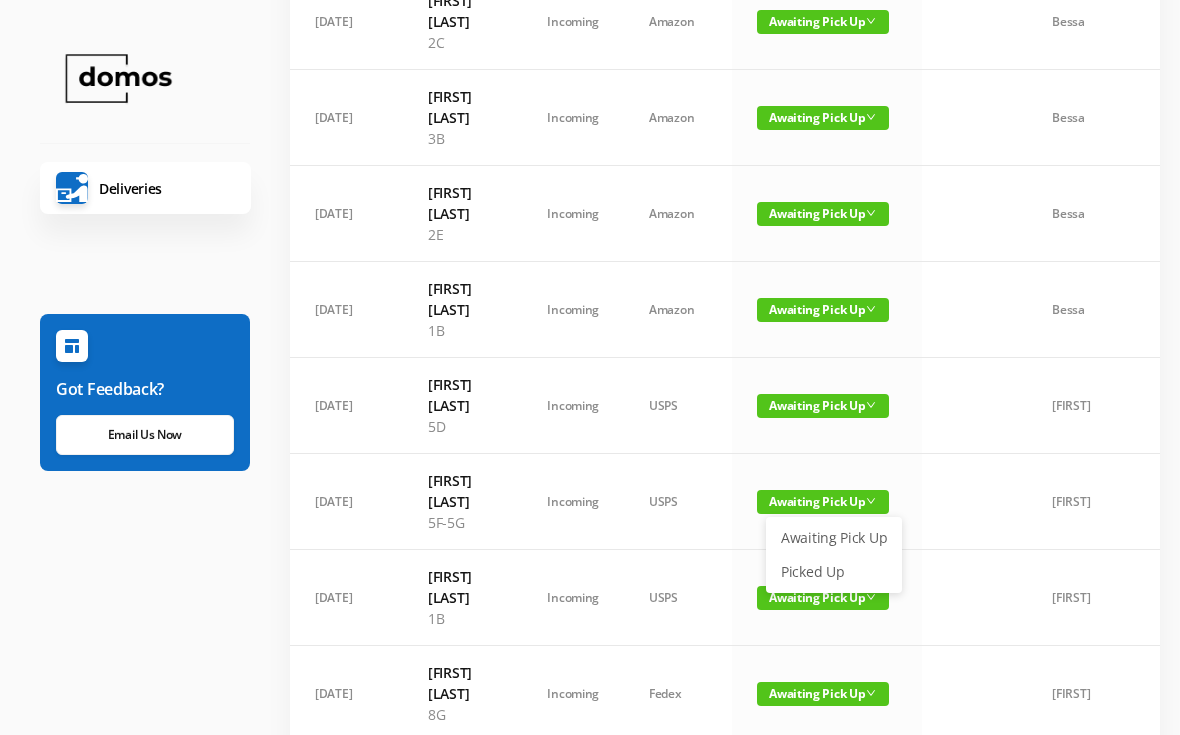 click on "Picked Up" at bounding box center (834, 572) 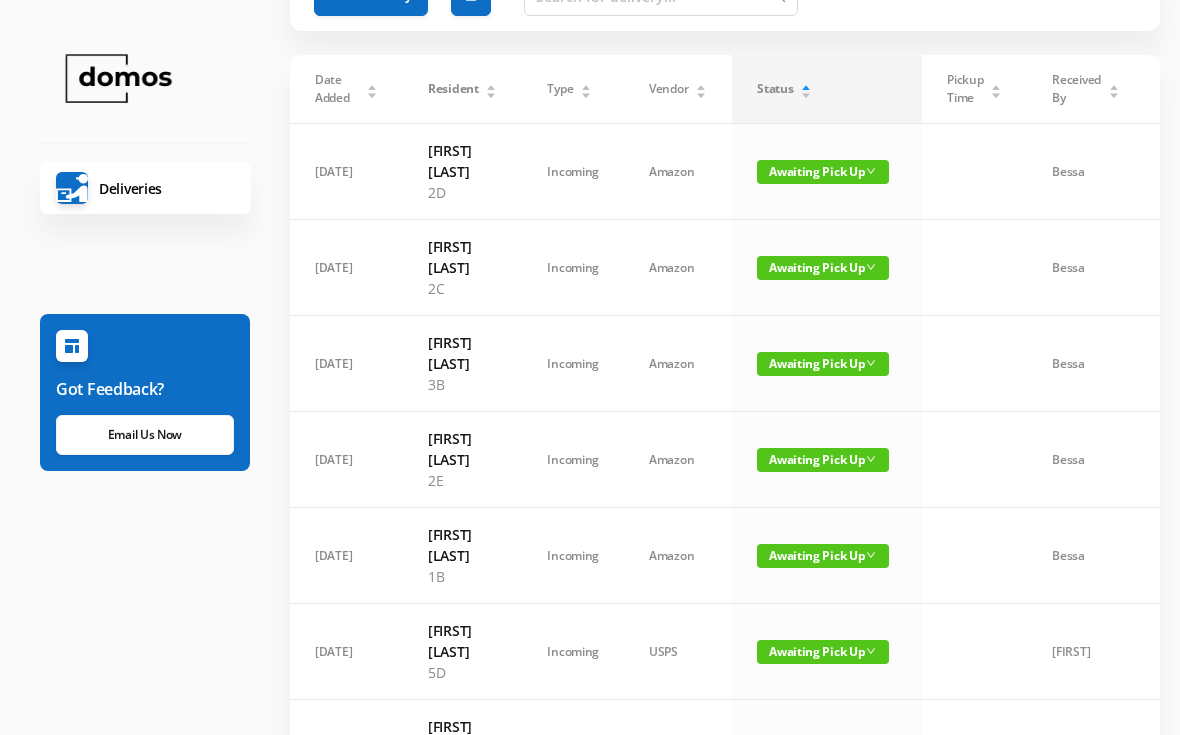 scroll, scrollTop: 93, scrollLeft: 0, axis: vertical 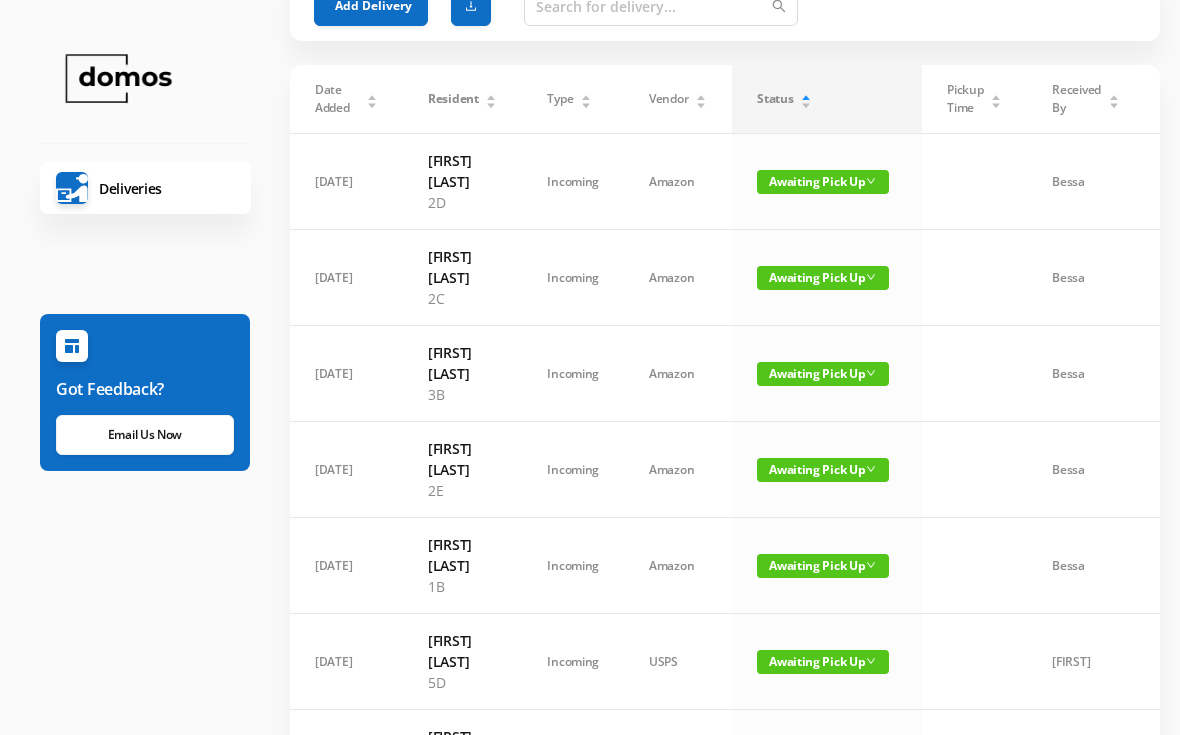 click on "Awaiting Pick Up" at bounding box center [823, 278] 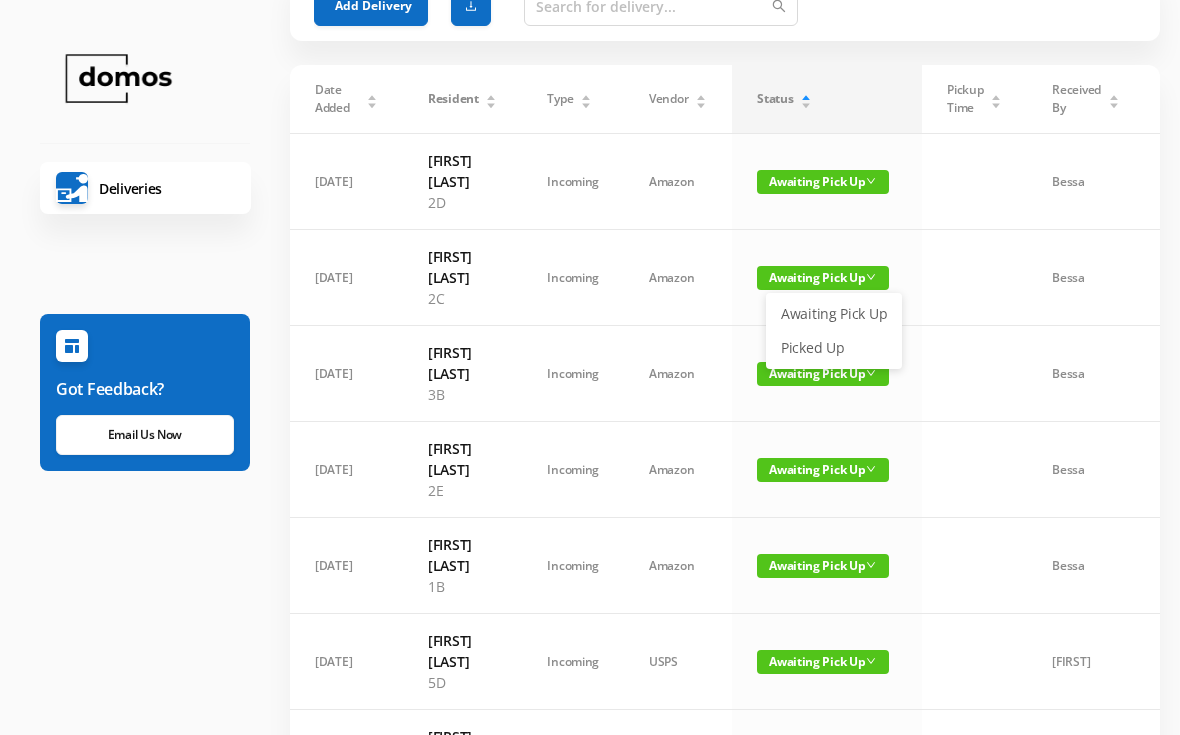 click on "Picked Up" at bounding box center (834, 348) 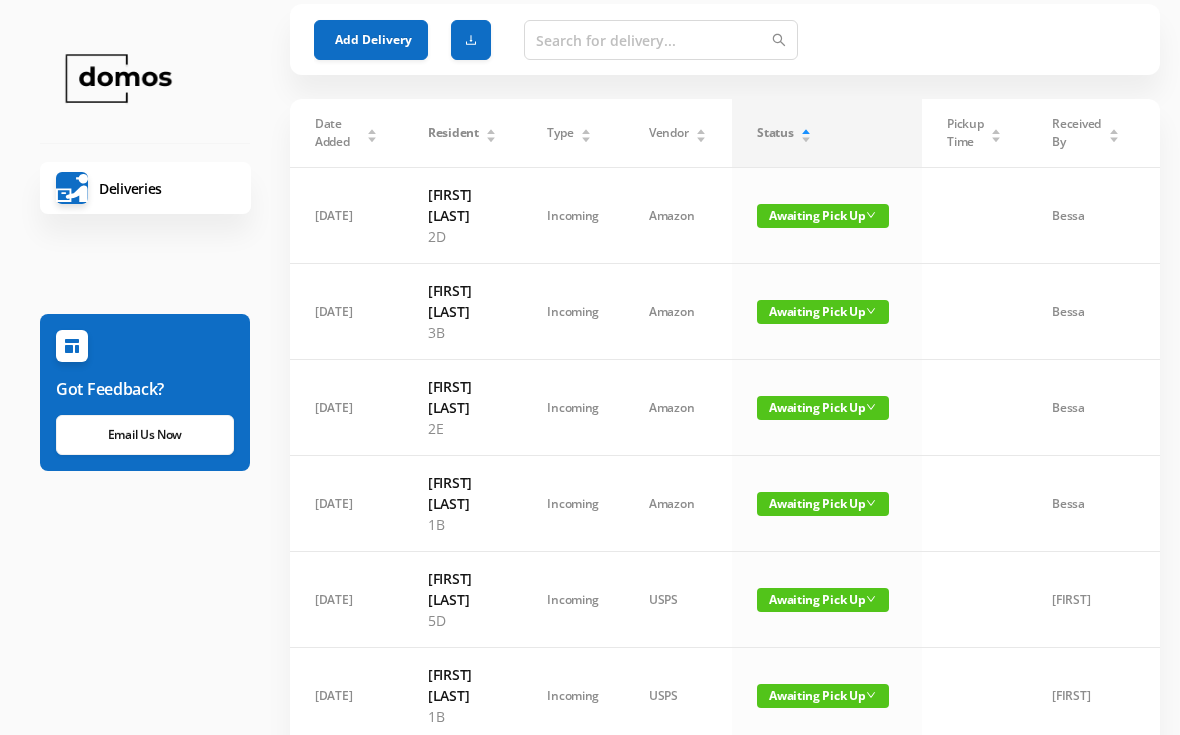 scroll, scrollTop: 52, scrollLeft: 0, axis: vertical 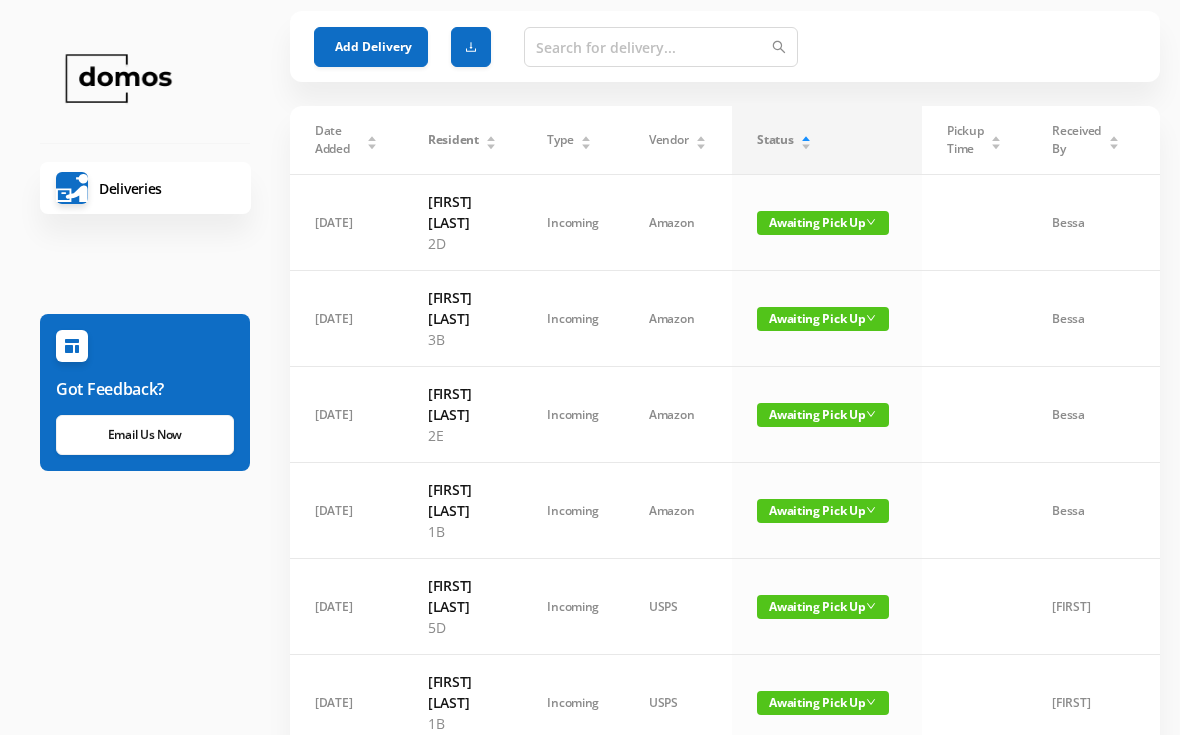 click on "Awaiting Pick Up" at bounding box center (823, 223) 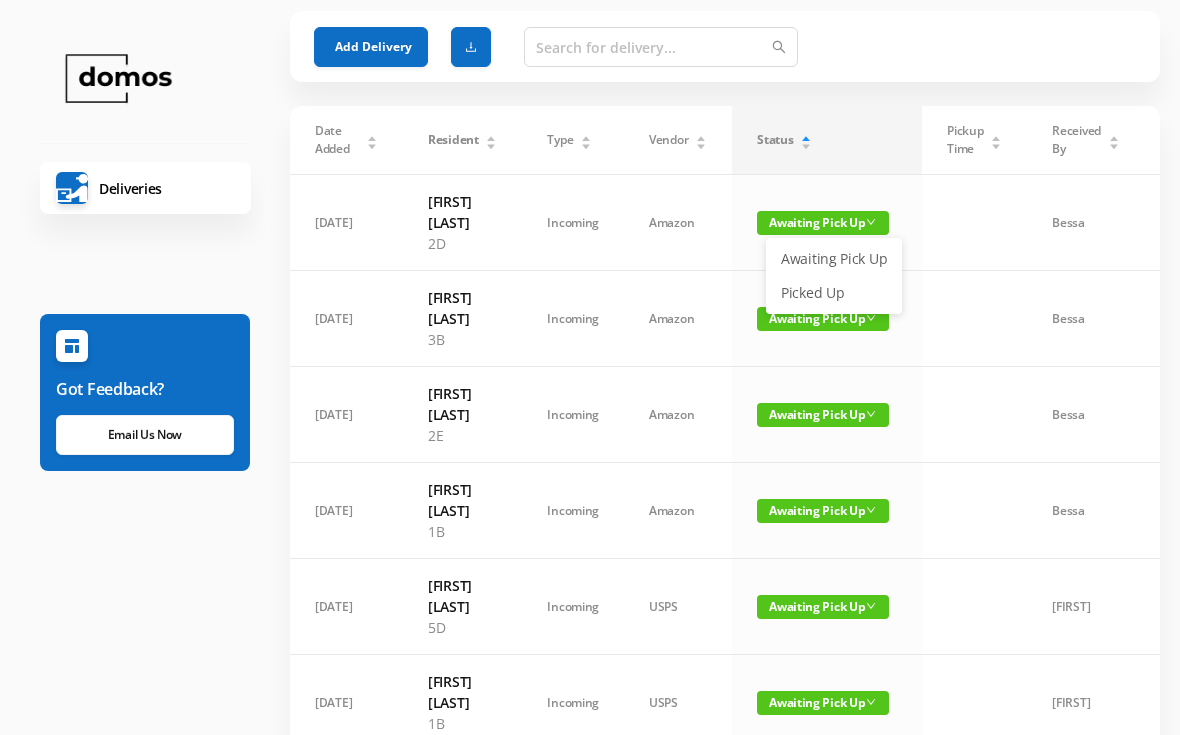 click on "Picked Up" at bounding box center [834, 293] 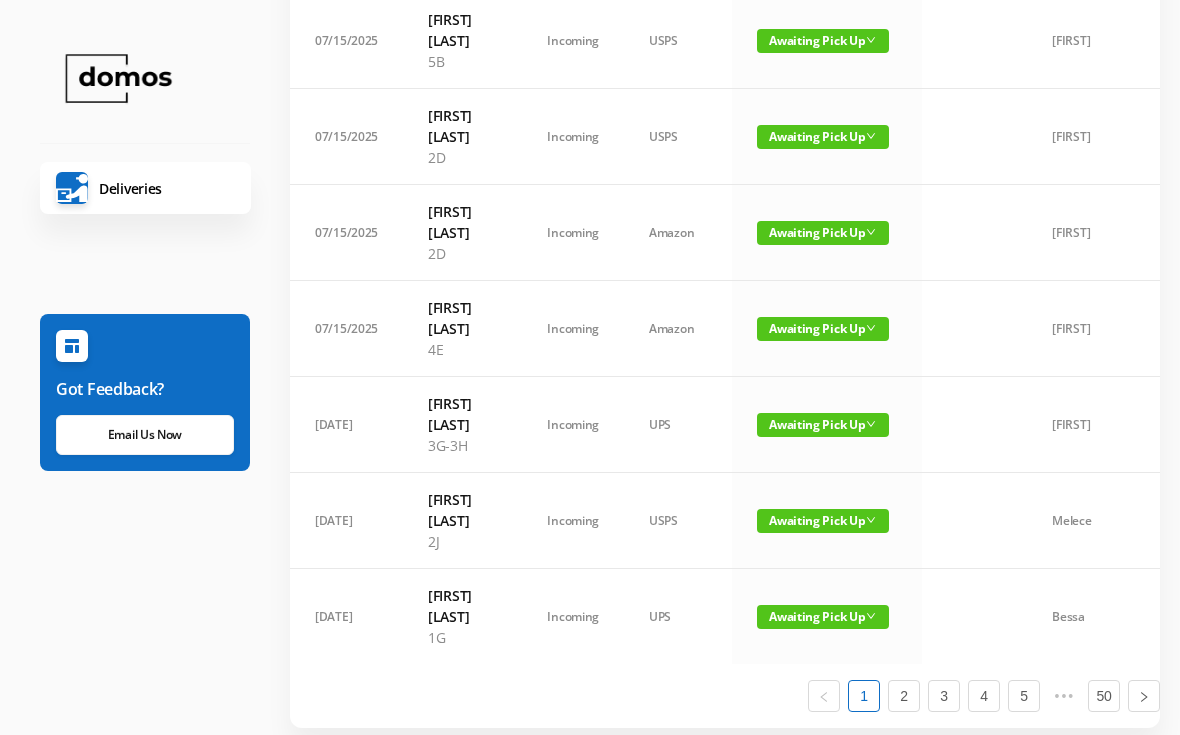 scroll, scrollTop: 1483, scrollLeft: 0, axis: vertical 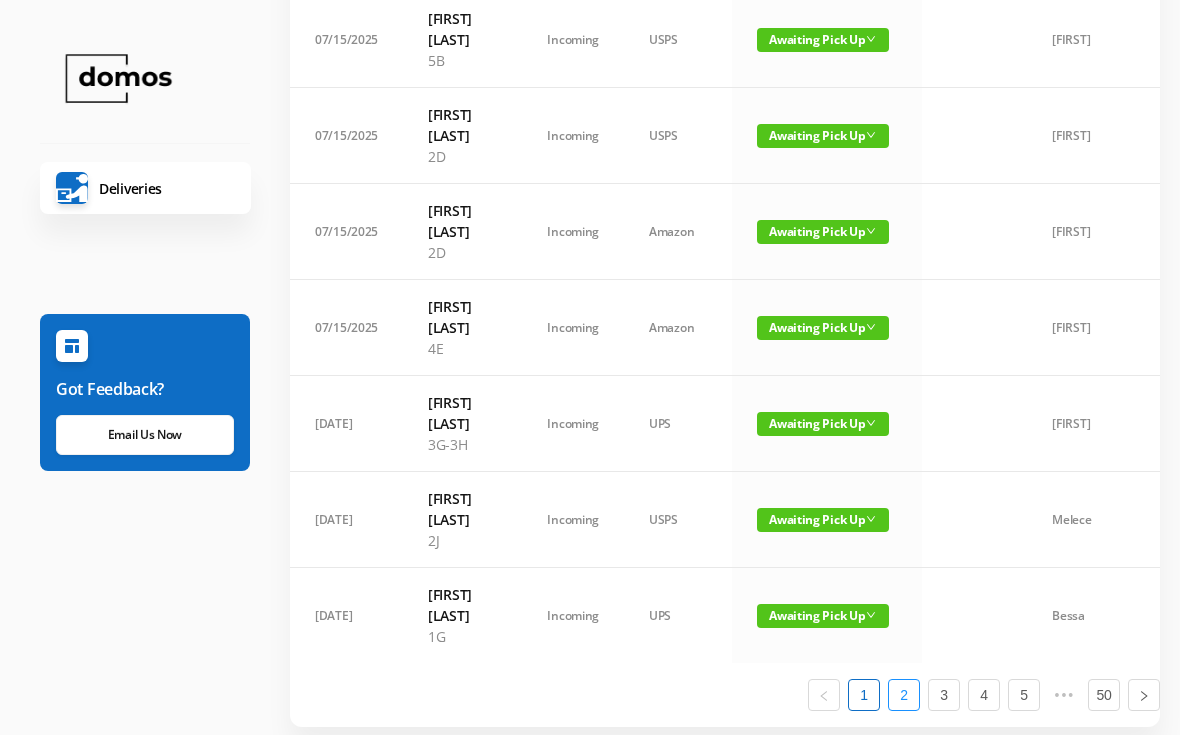 click on "2" at bounding box center (904, 695) 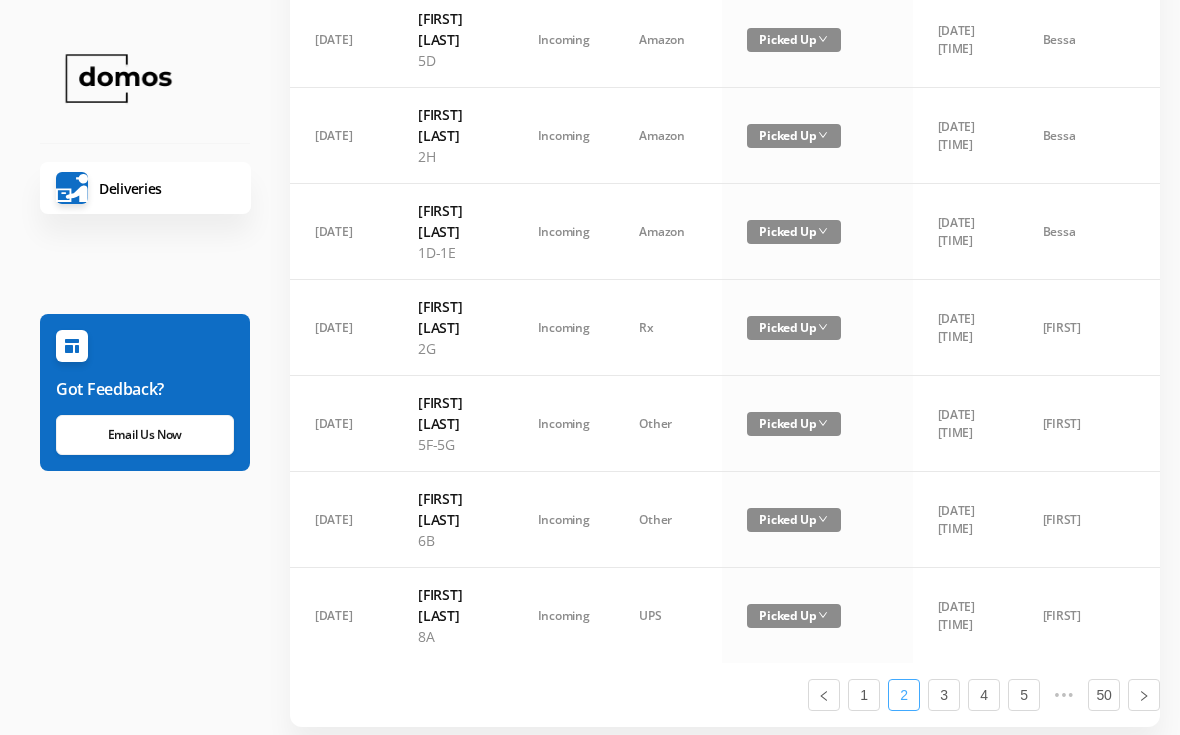 scroll, scrollTop: 1378, scrollLeft: 0, axis: vertical 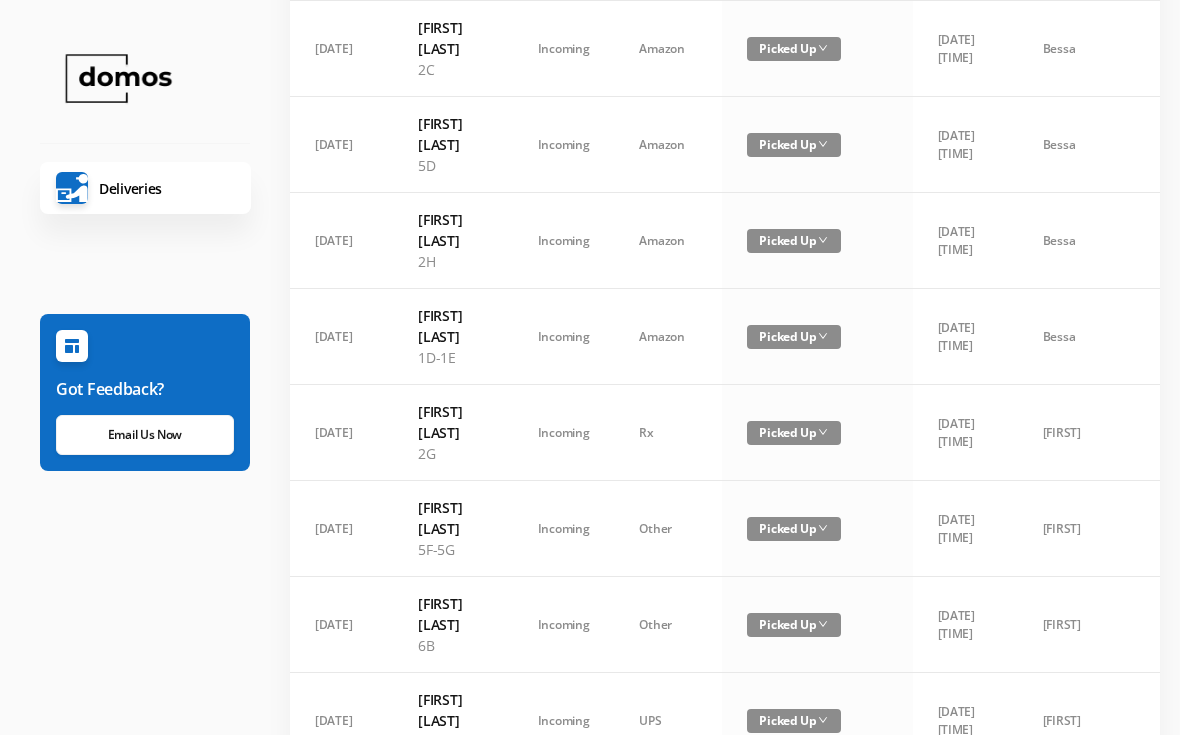 click on "1" at bounding box center [864, 800] 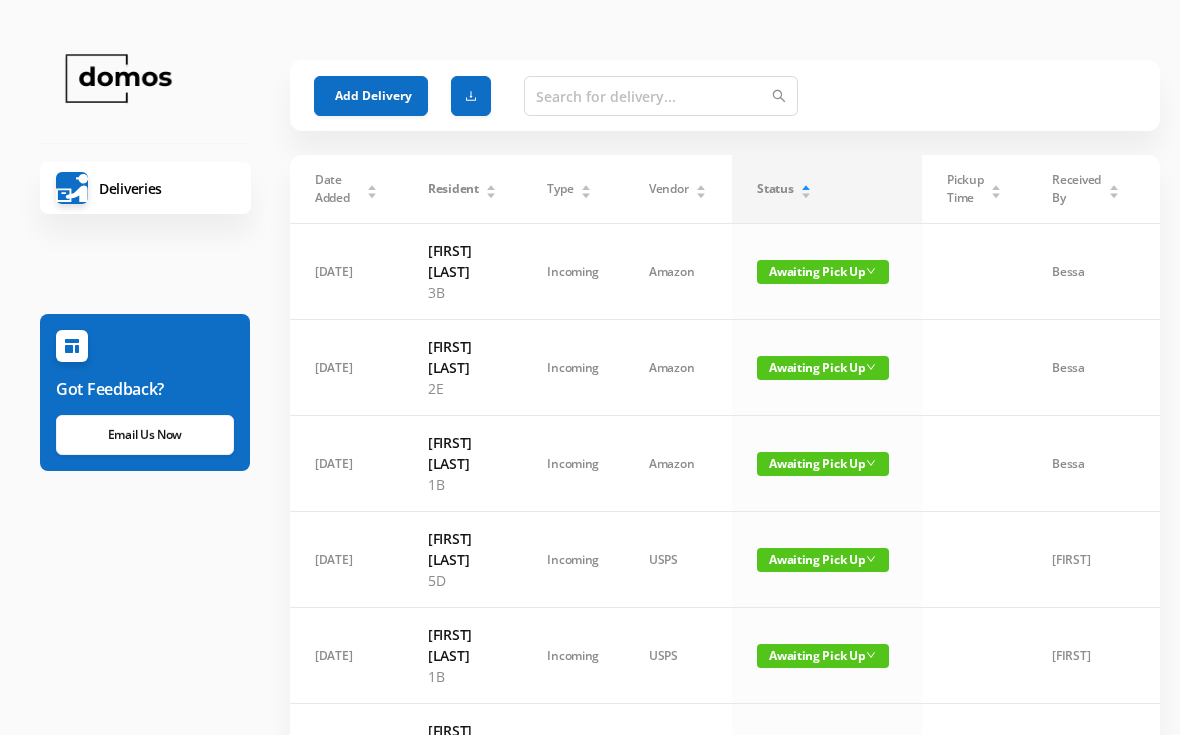 scroll, scrollTop: 0, scrollLeft: 0, axis: both 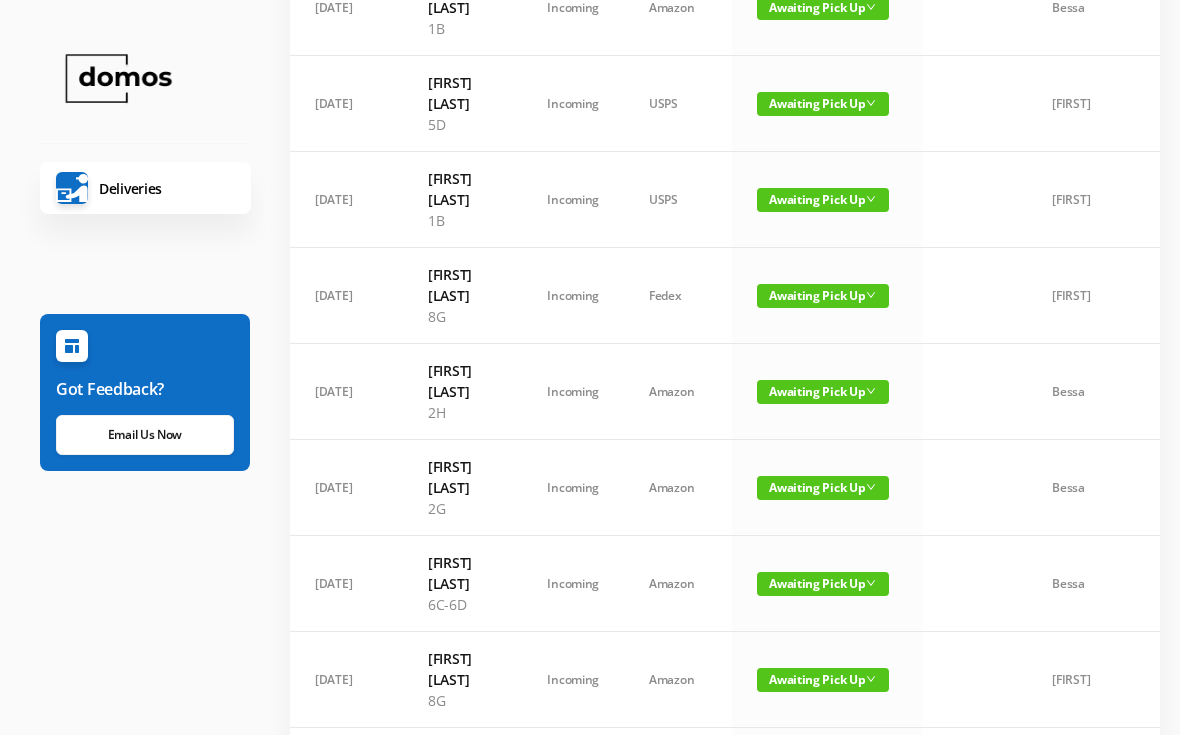 click on "Awaiting Pick Up" at bounding box center (823, 584) 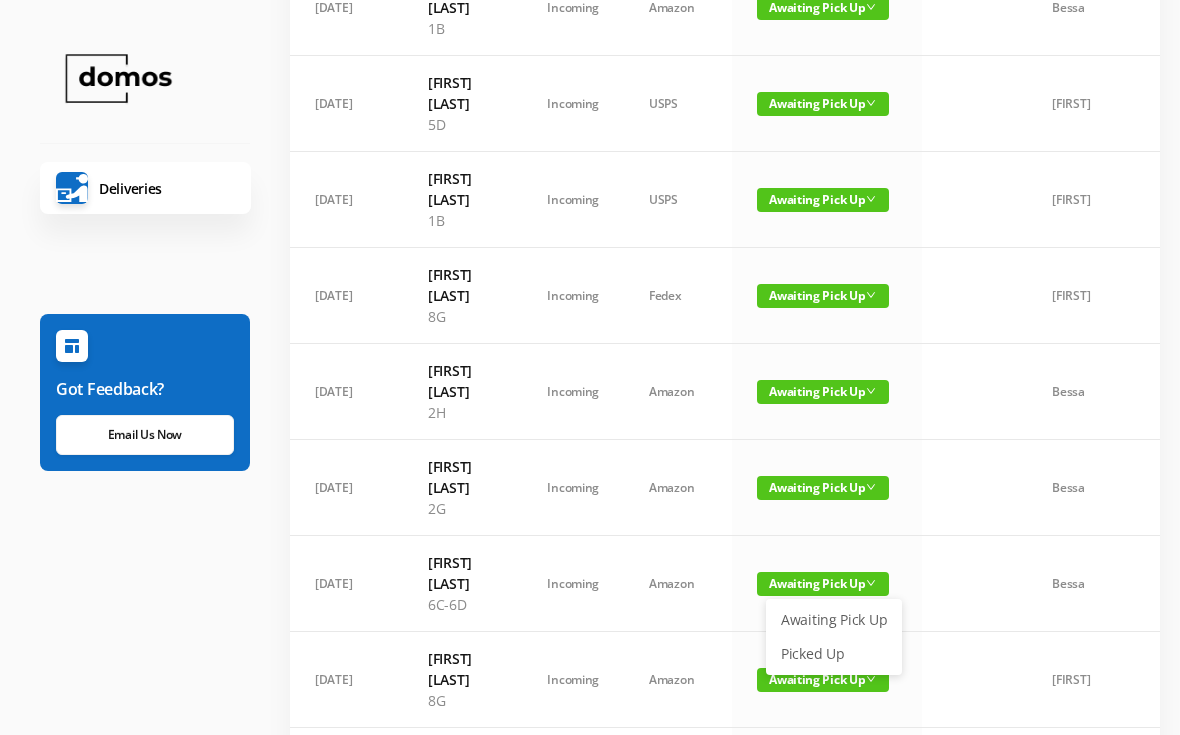 click on "Picked Up" at bounding box center [834, 654] 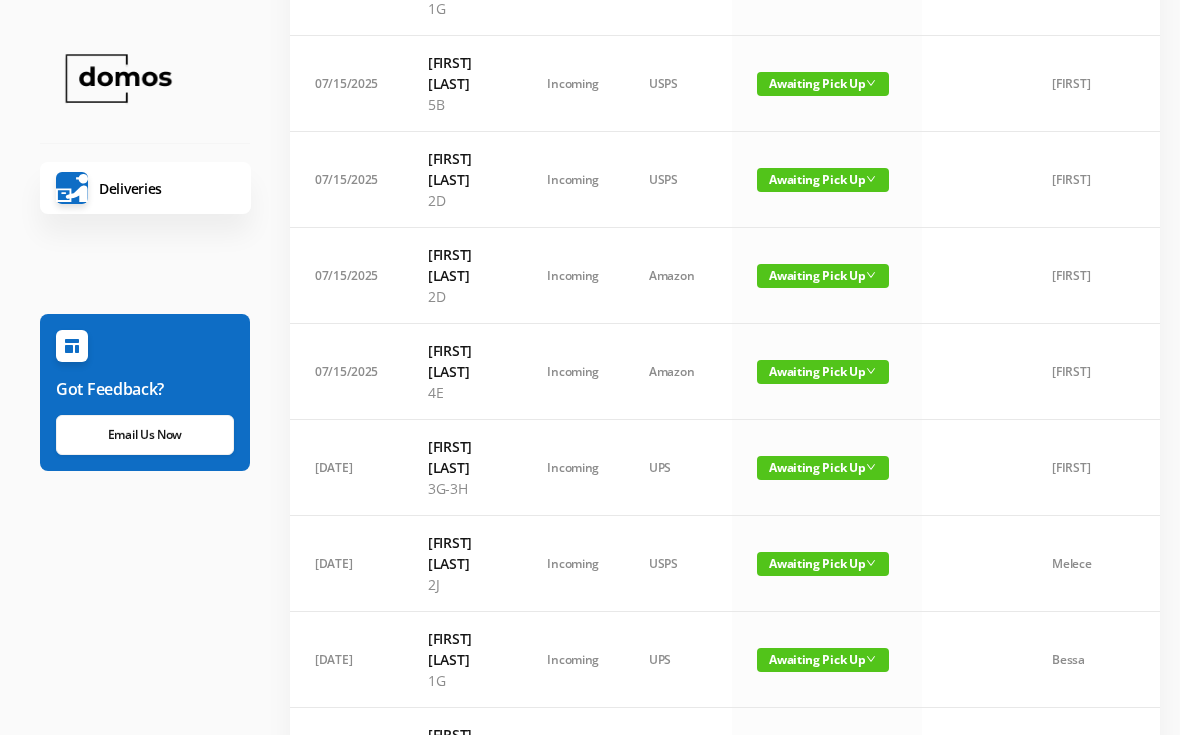 scroll, scrollTop: 1378, scrollLeft: 0, axis: vertical 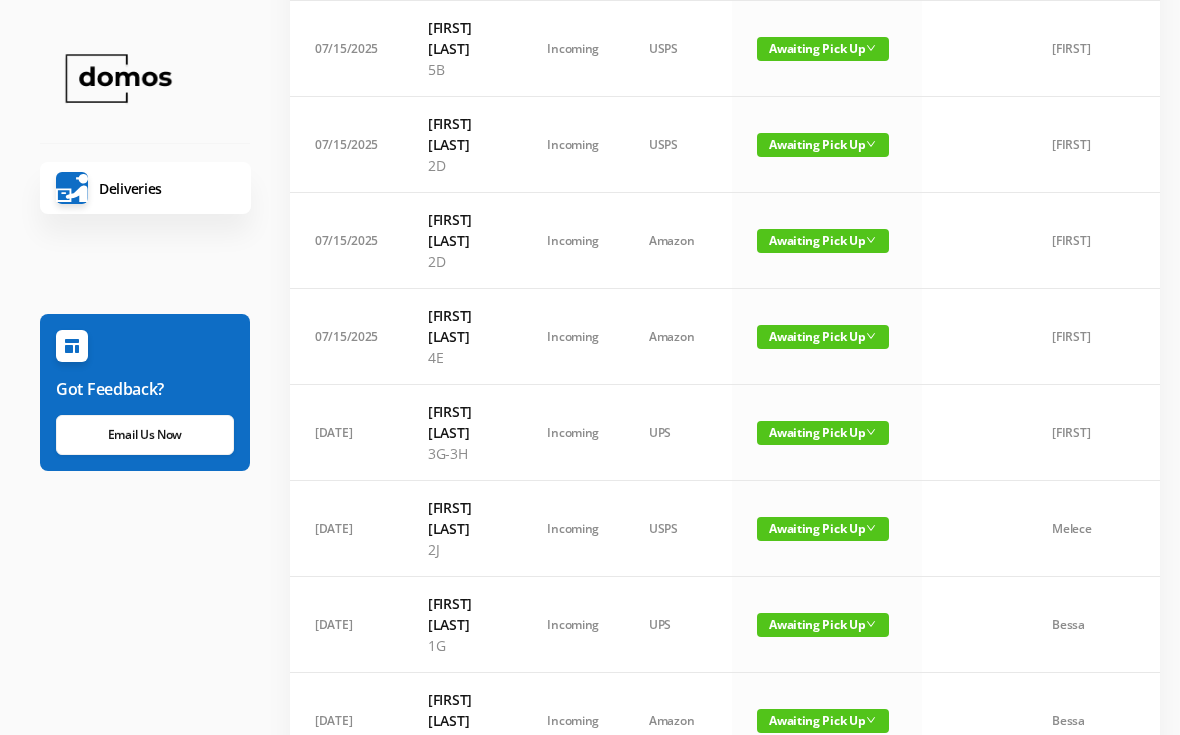 click on "2" at bounding box center [904, 800] 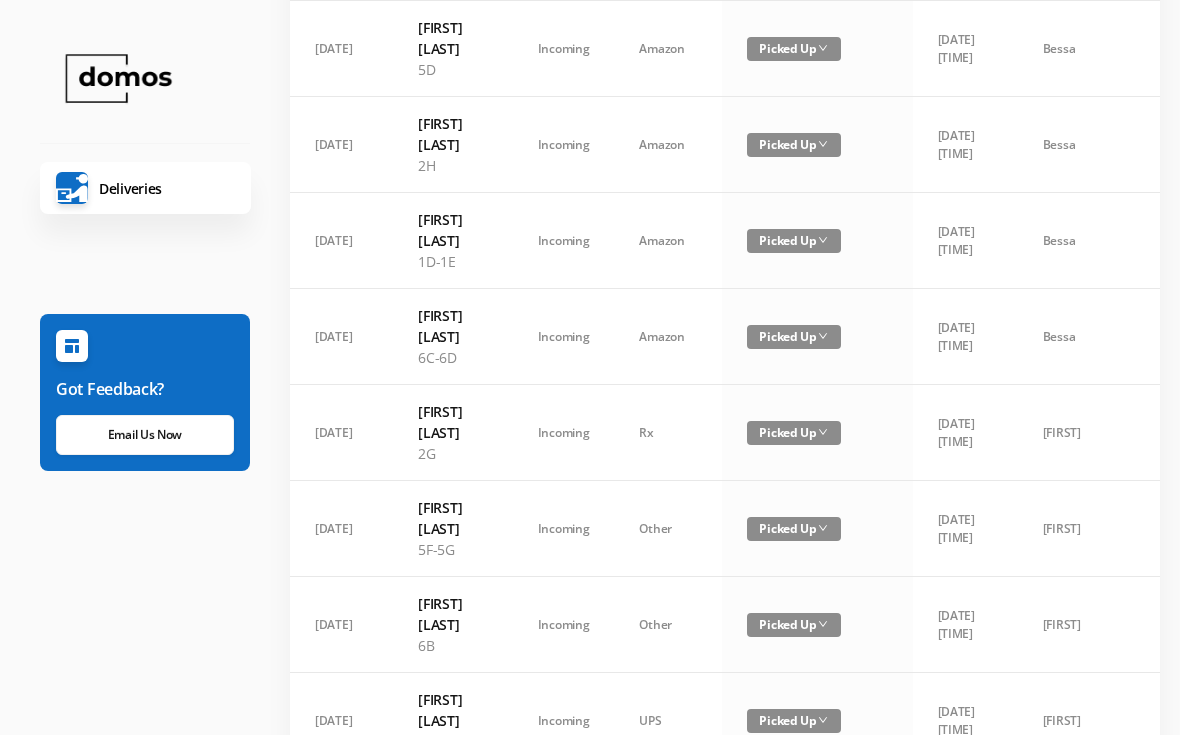 scroll, scrollTop: 0, scrollLeft: 17, axis: horizontal 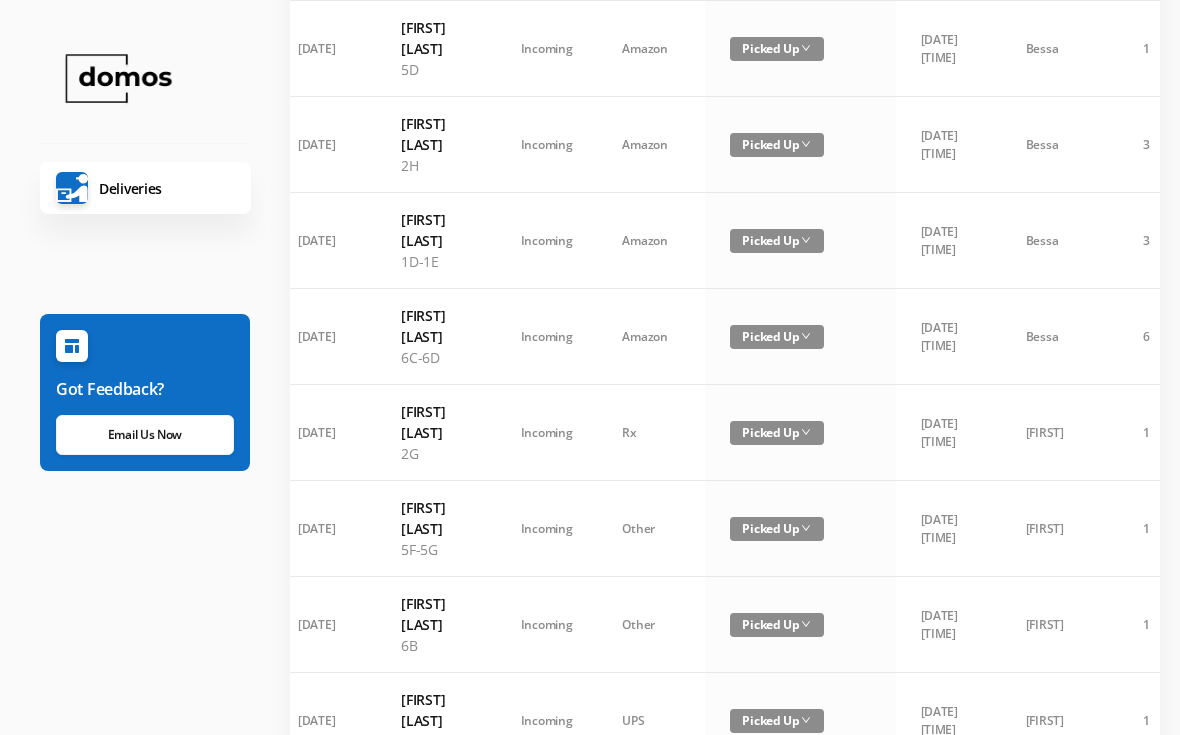 click on "1" at bounding box center [864, 800] 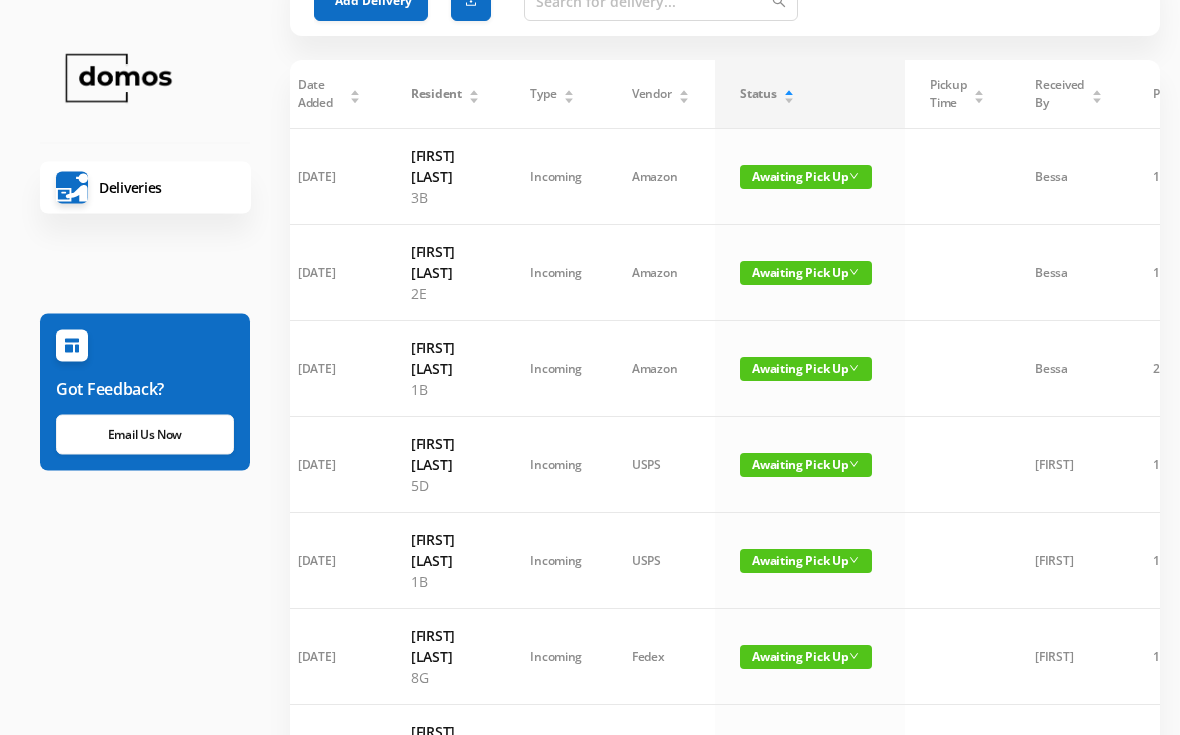 scroll, scrollTop: 0, scrollLeft: 0, axis: both 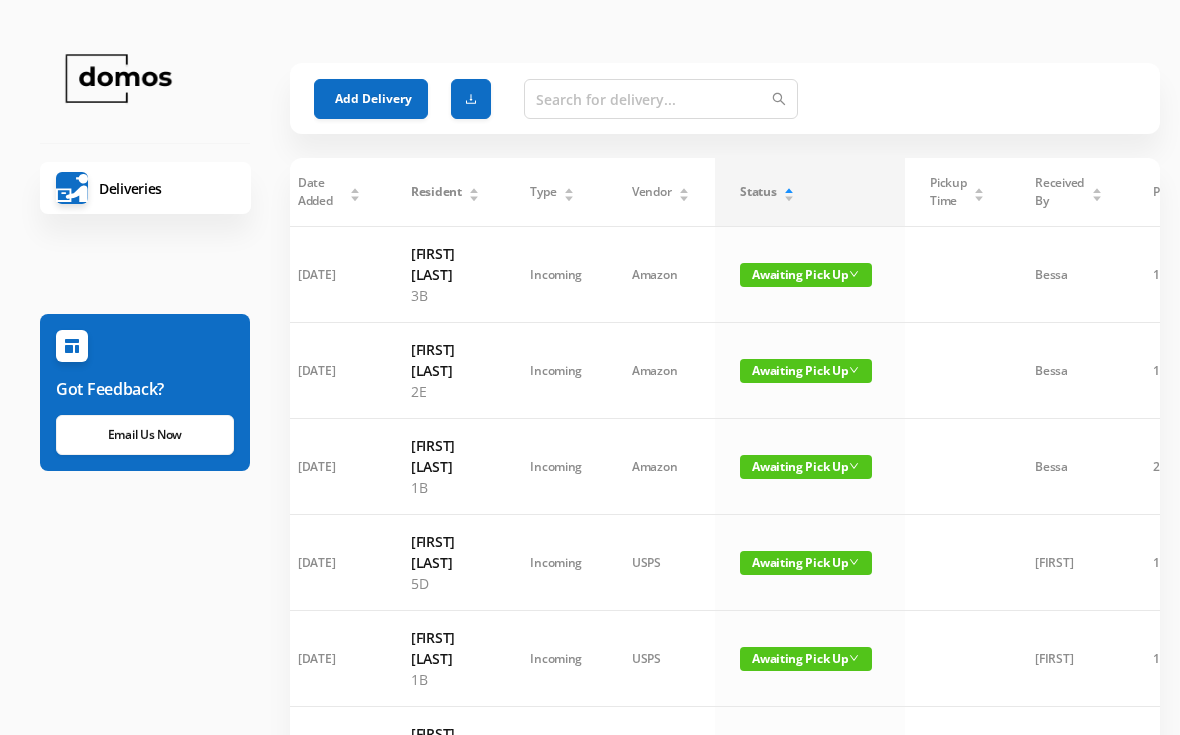click on "Add Delivery" at bounding box center (371, 99) 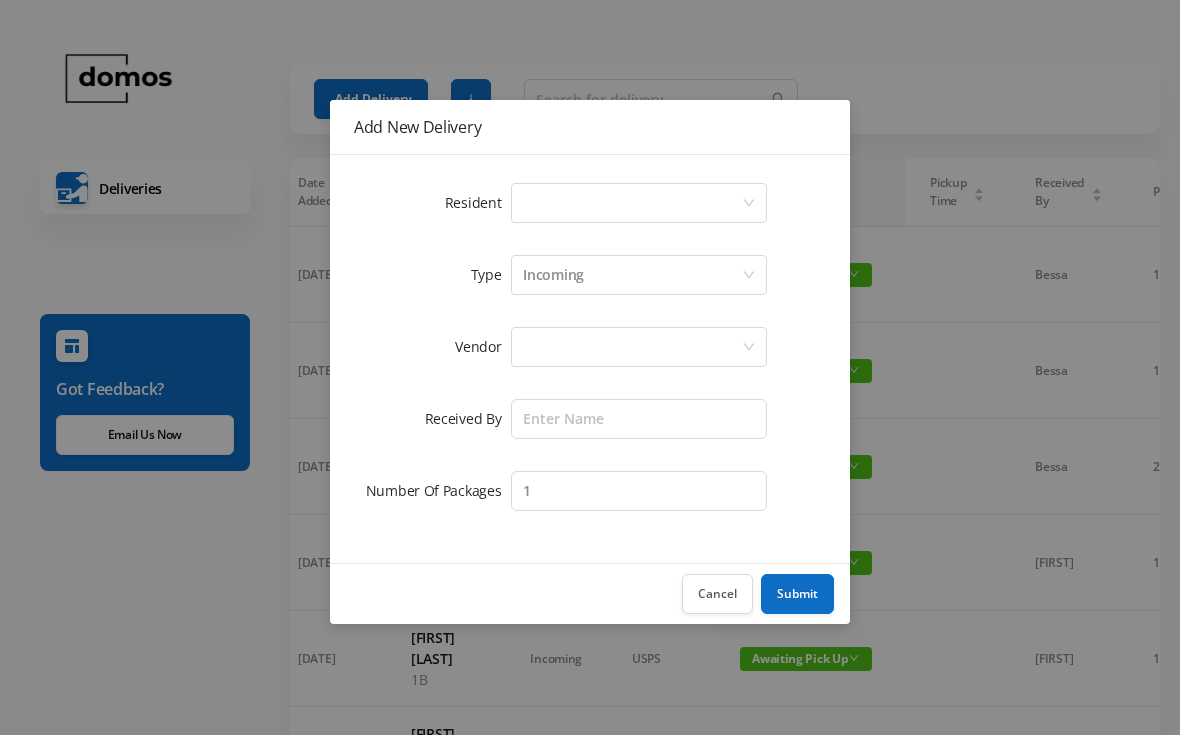 click on "Select a person" at bounding box center (632, 203) 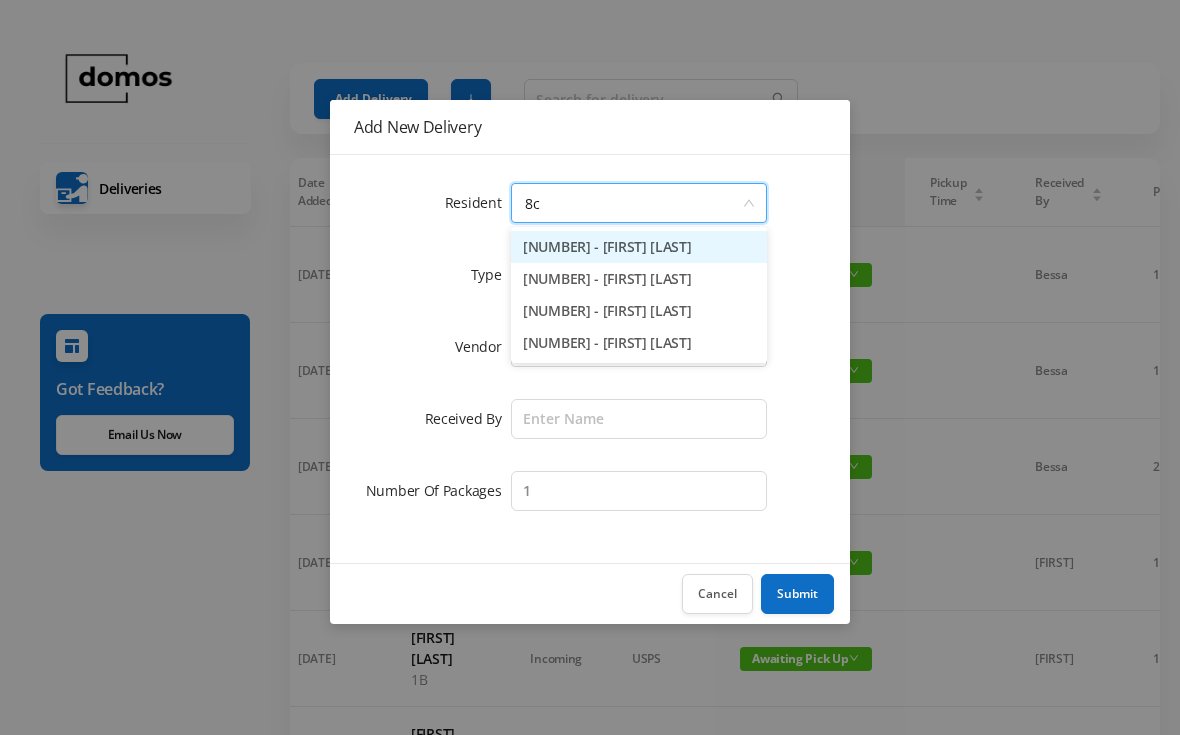 type on "8" 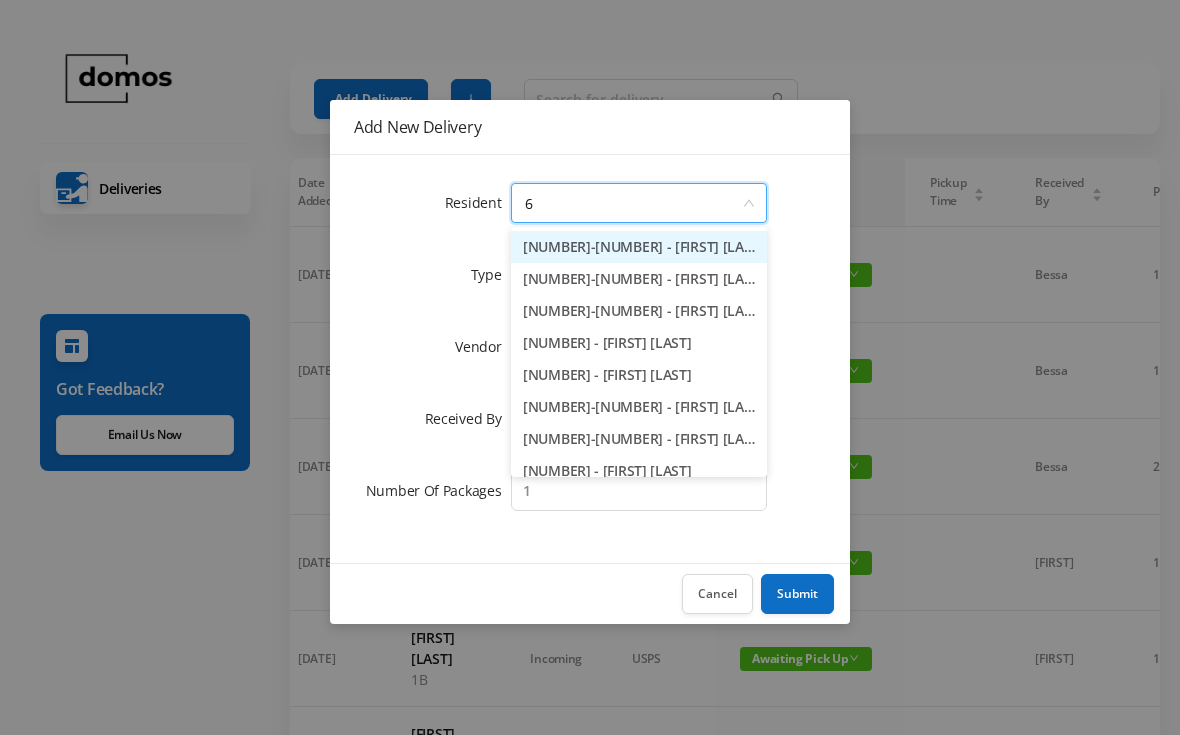 type on "6c" 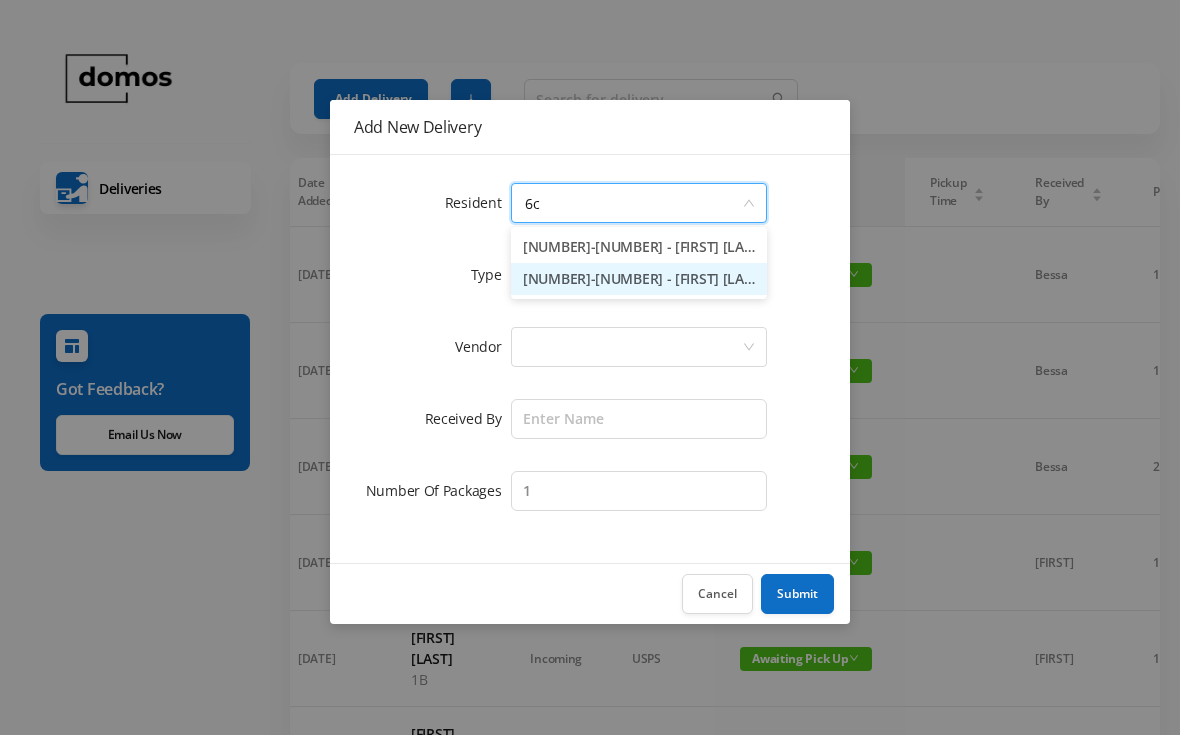 click on "[NUMBER]-[NUMBER] - [FIRST] [LAST]" at bounding box center [639, 279] 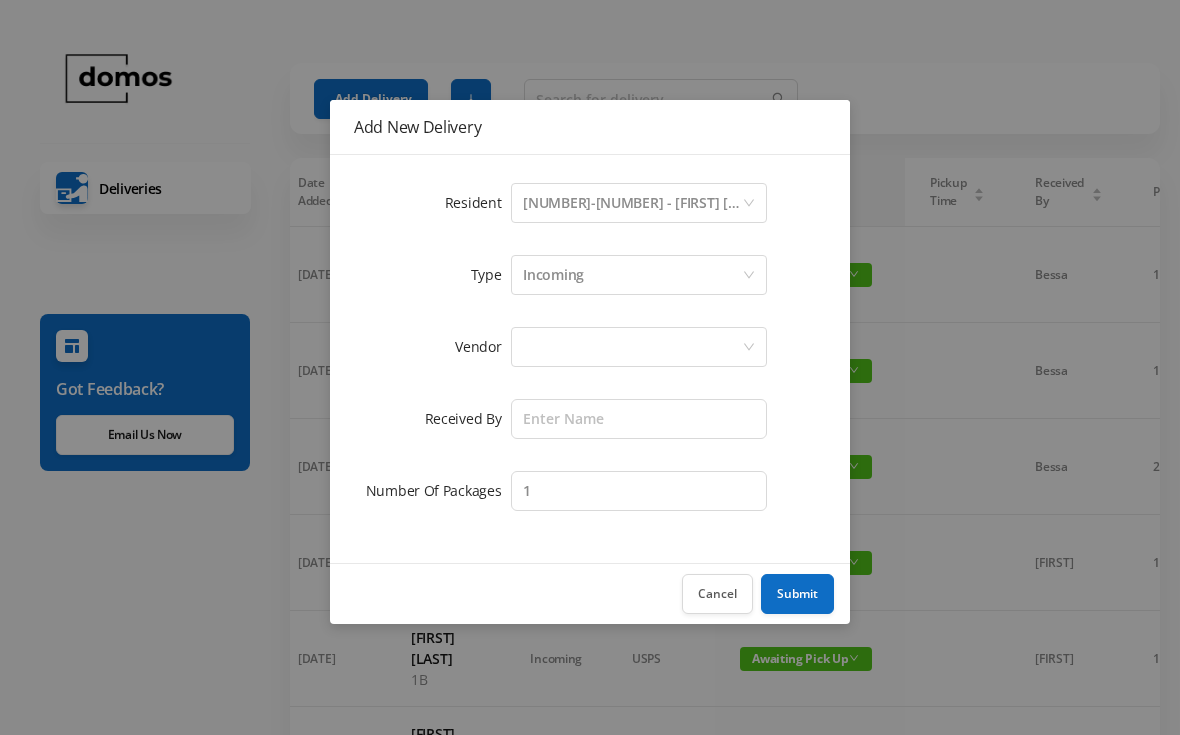 click at bounding box center [632, 347] 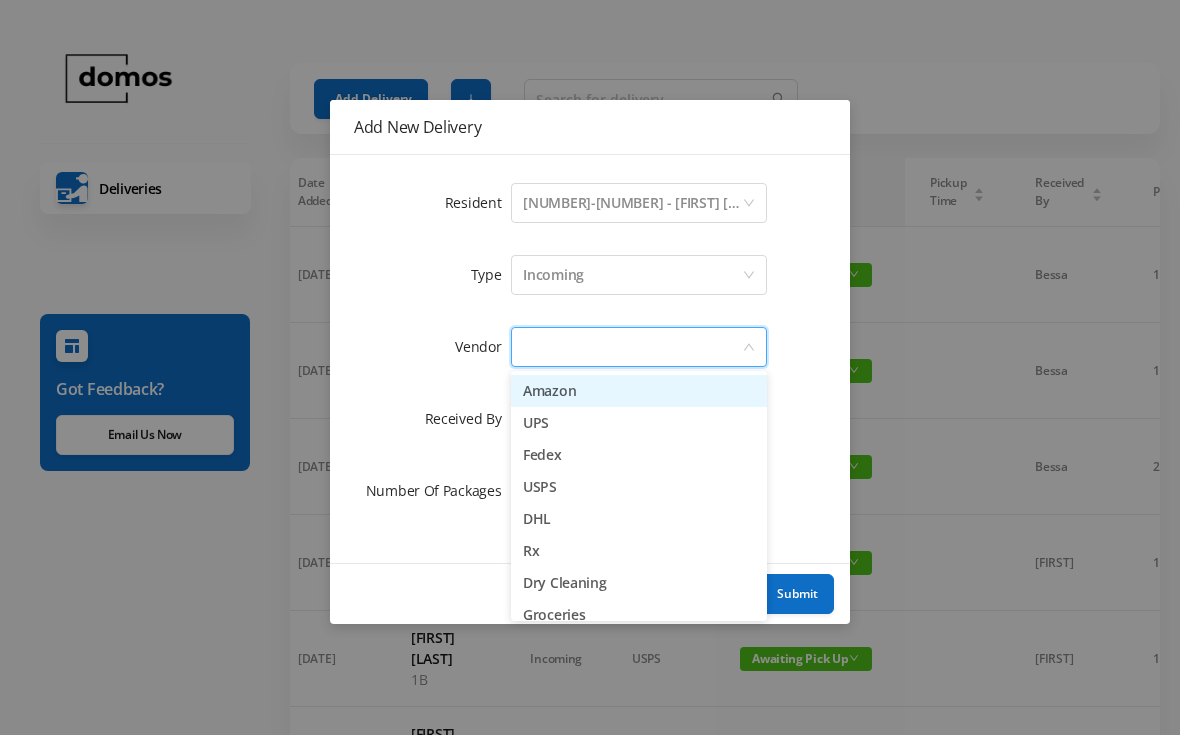 click on "Amazon" at bounding box center (639, 391) 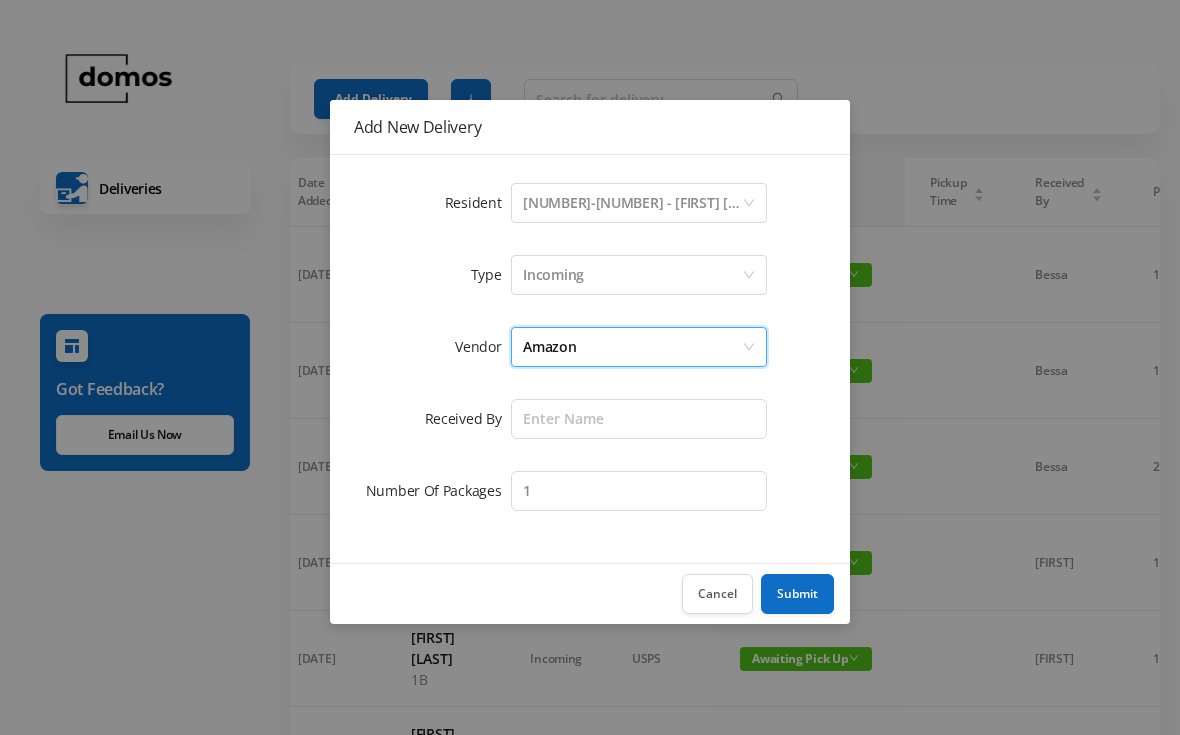 click on "Amazon" at bounding box center (632, 347) 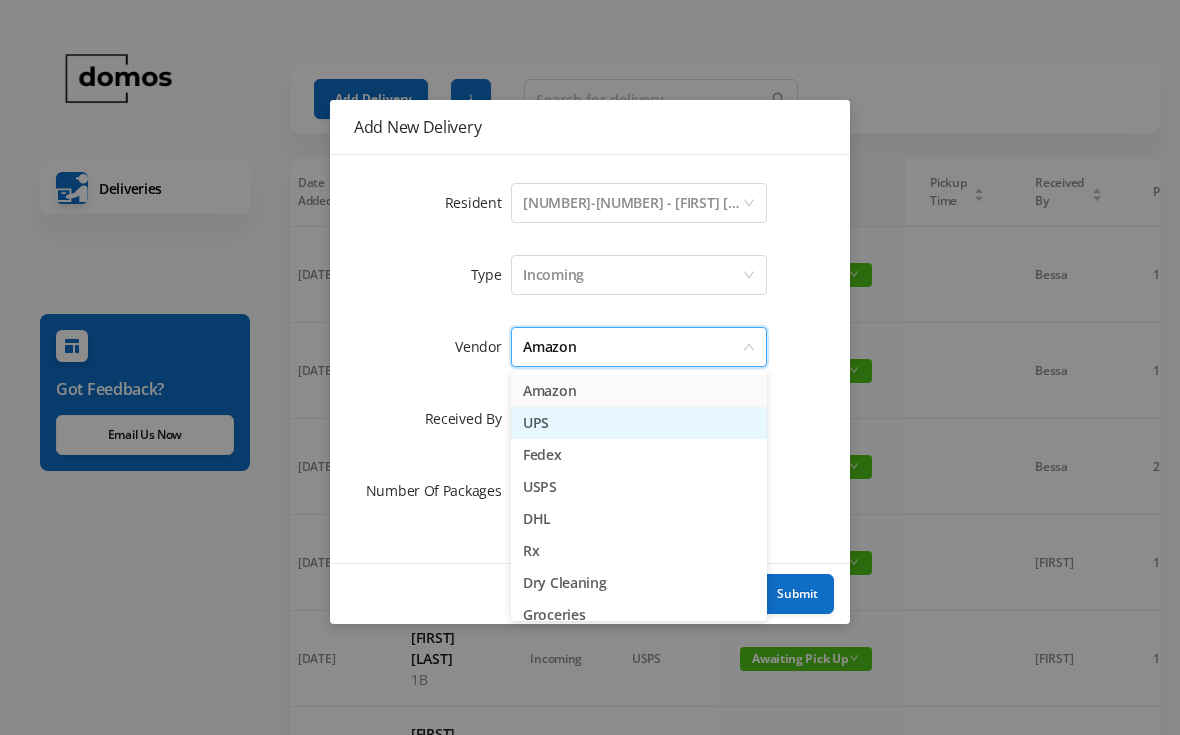 click on "UPS" at bounding box center [639, 423] 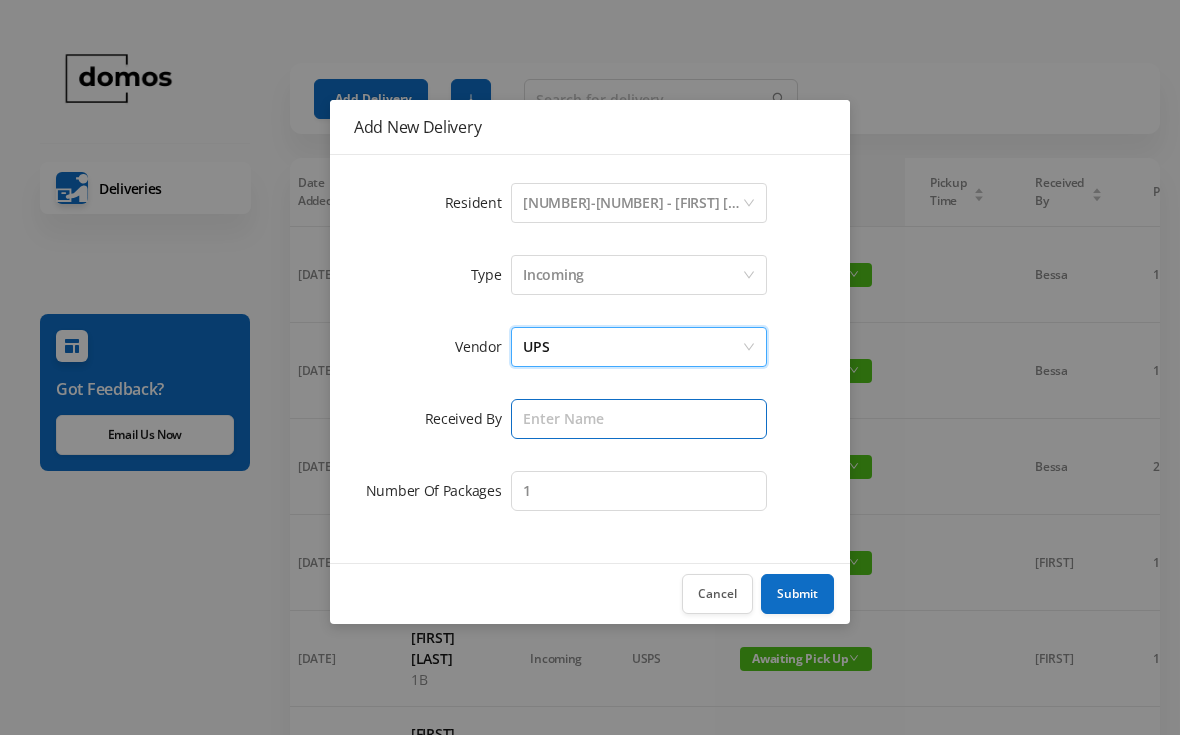 click at bounding box center (639, 419) 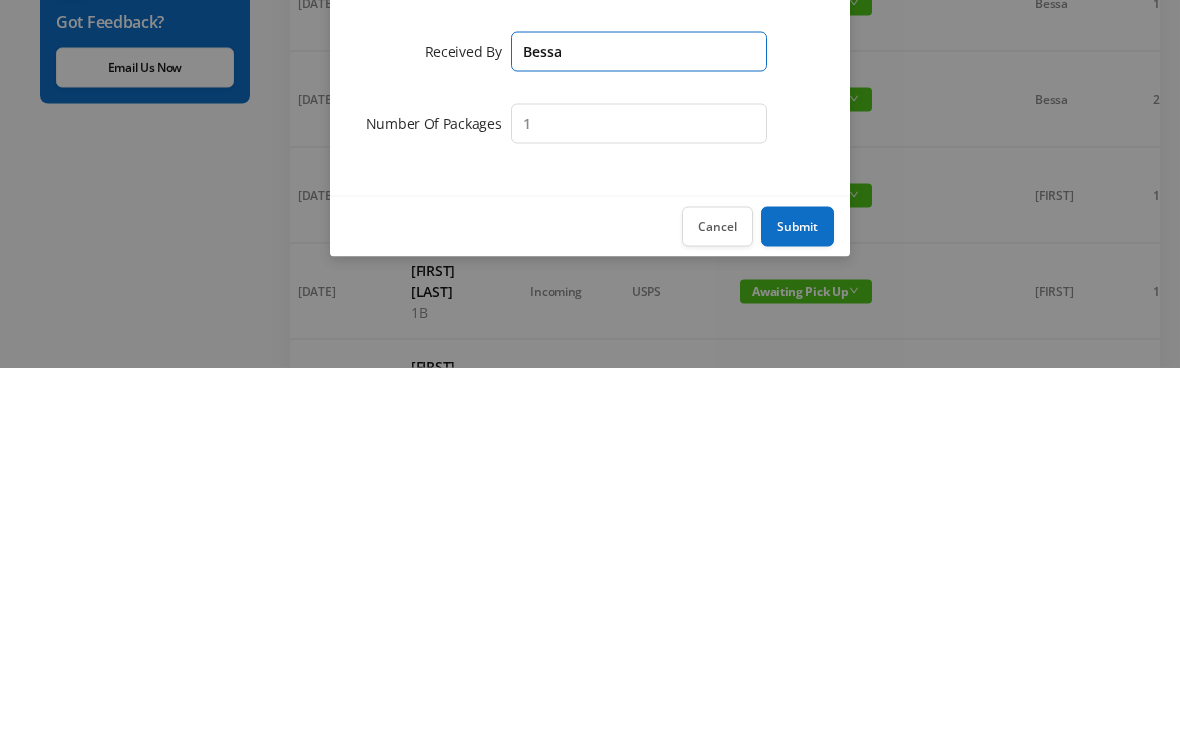 type on "Bessa" 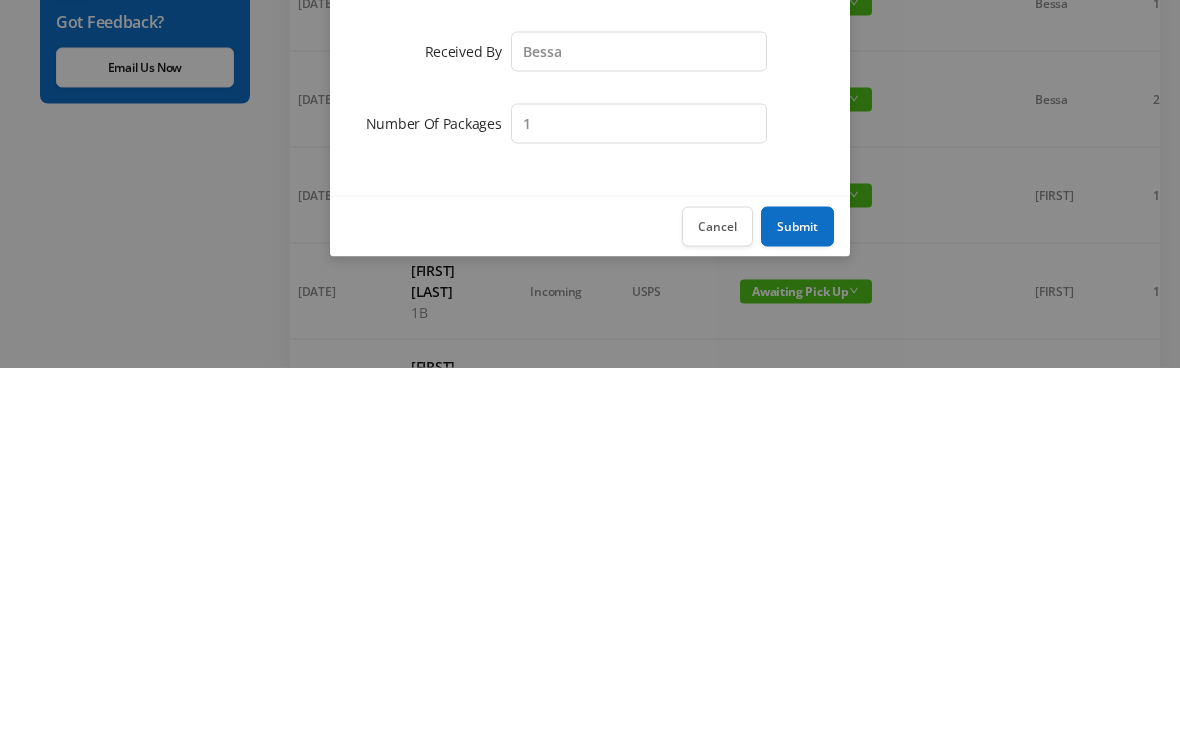 click on "Submit" at bounding box center (797, 594) 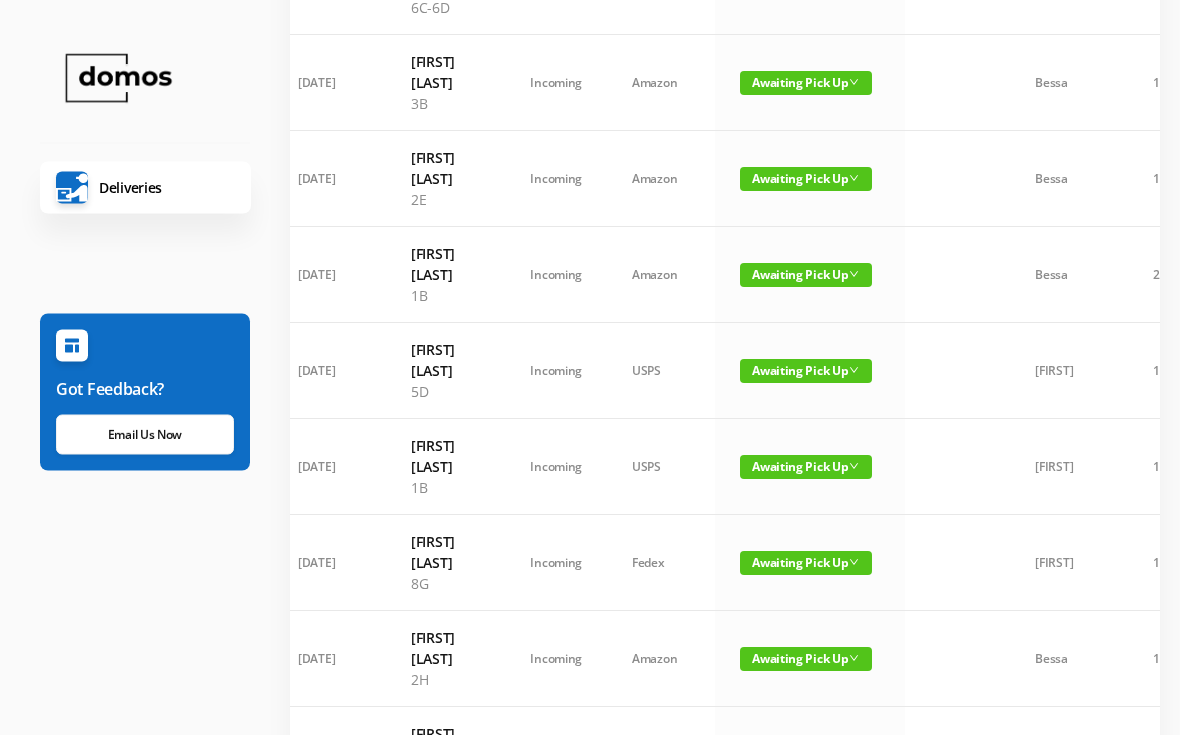 scroll, scrollTop: 0, scrollLeft: 0, axis: both 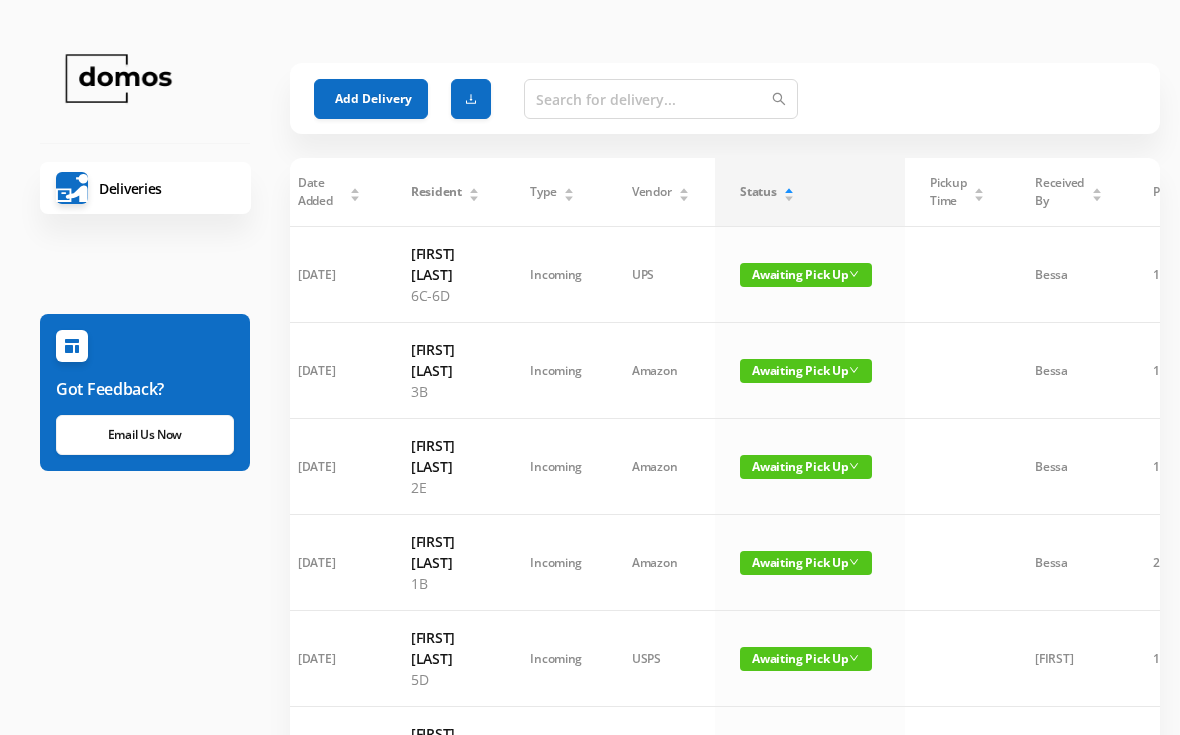 click on "Add Delivery" at bounding box center (371, 99) 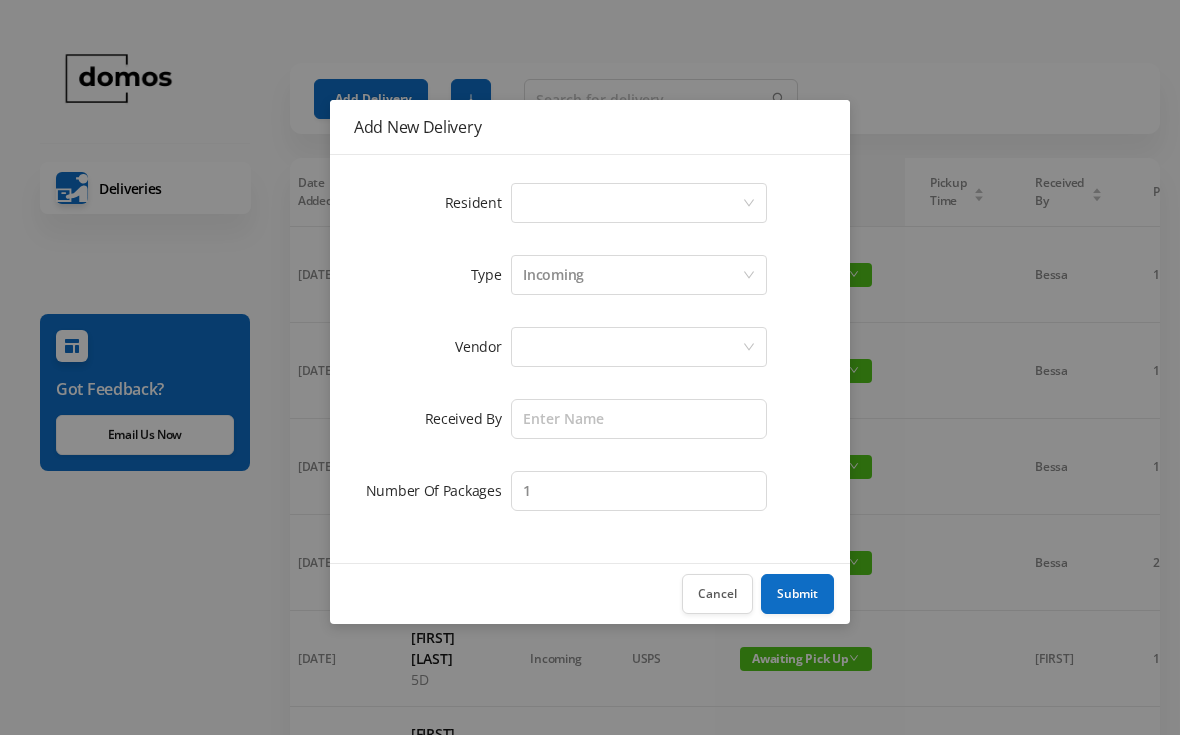 click on "Select a person" at bounding box center (632, 203) 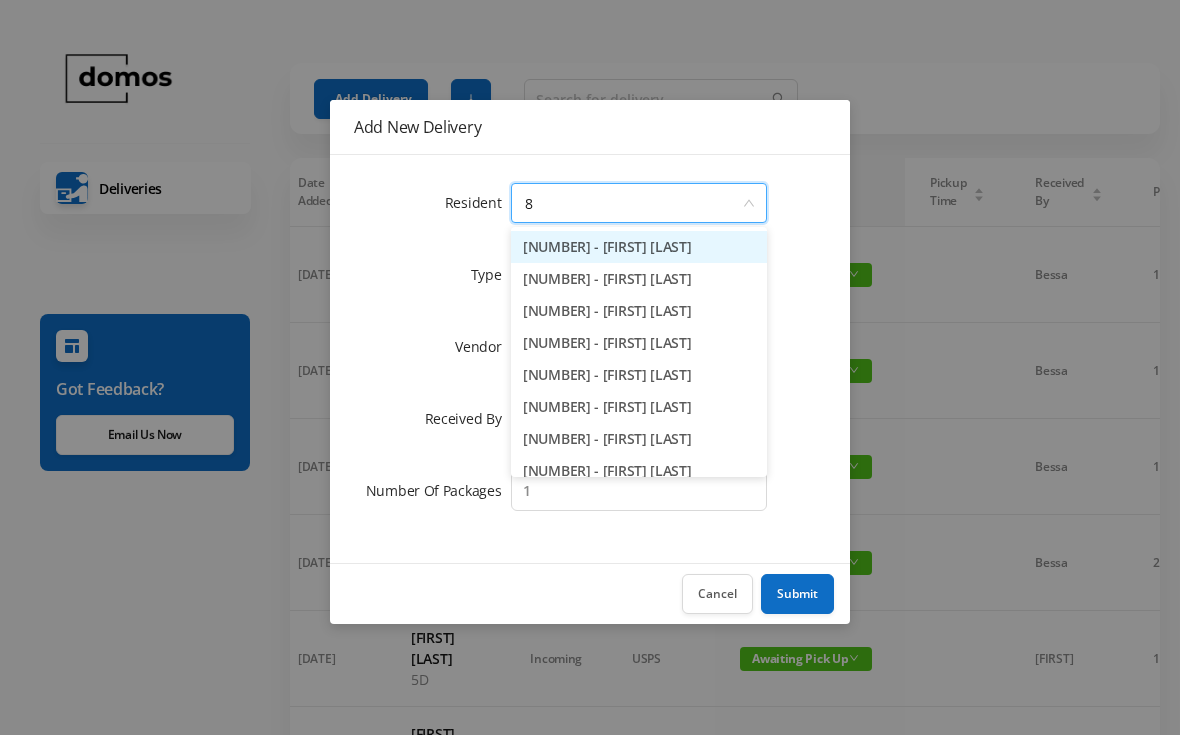 type on "8a" 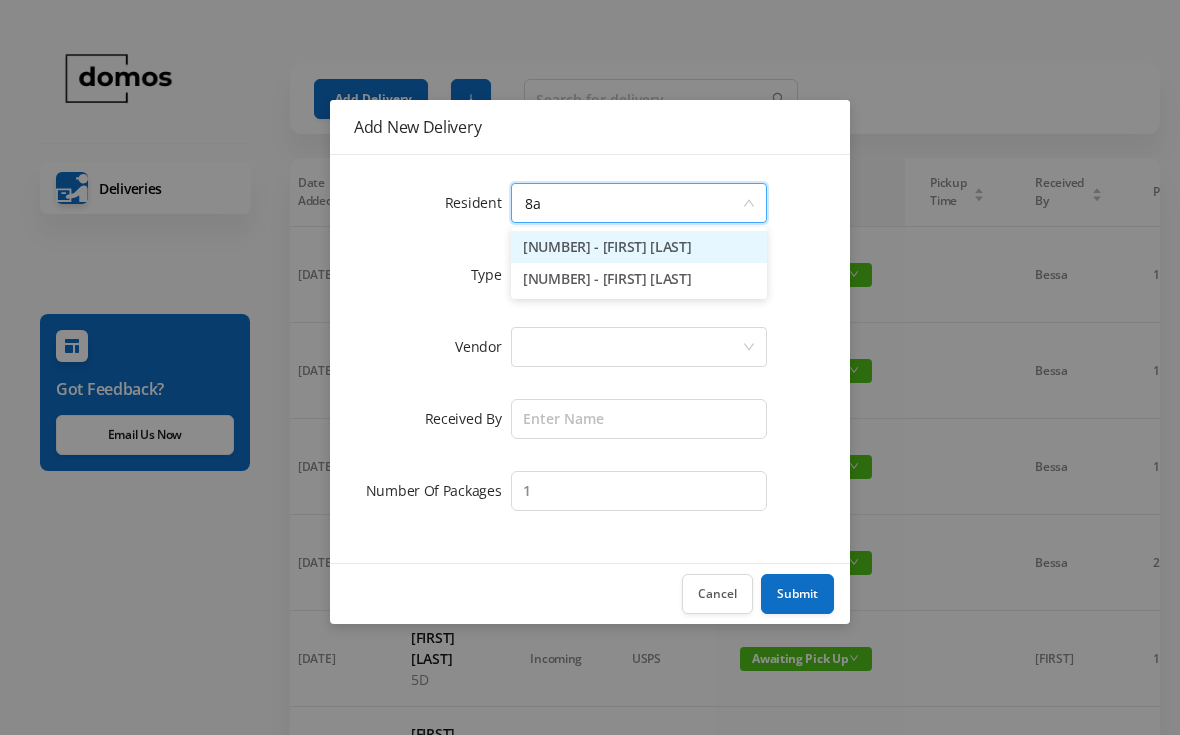 click on "[NUMBER] - [FIRST] [LAST]" at bounding box center (639, 247) 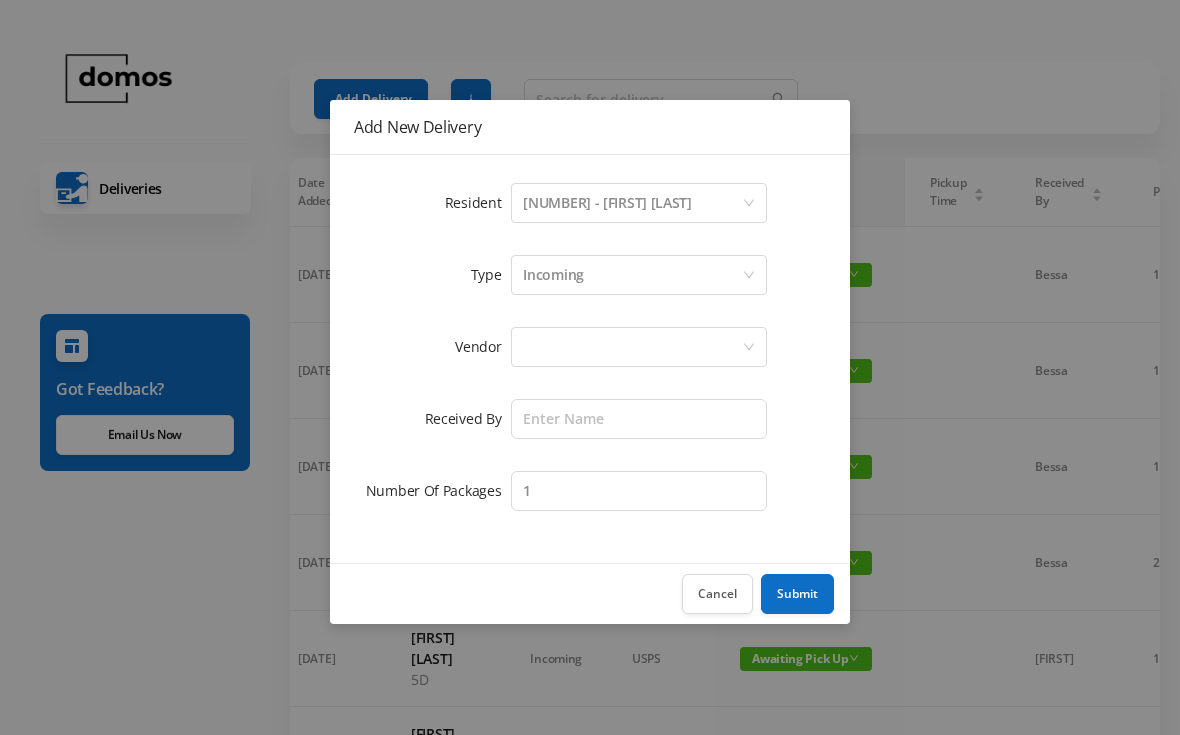 click at bounding box center (632, 347) 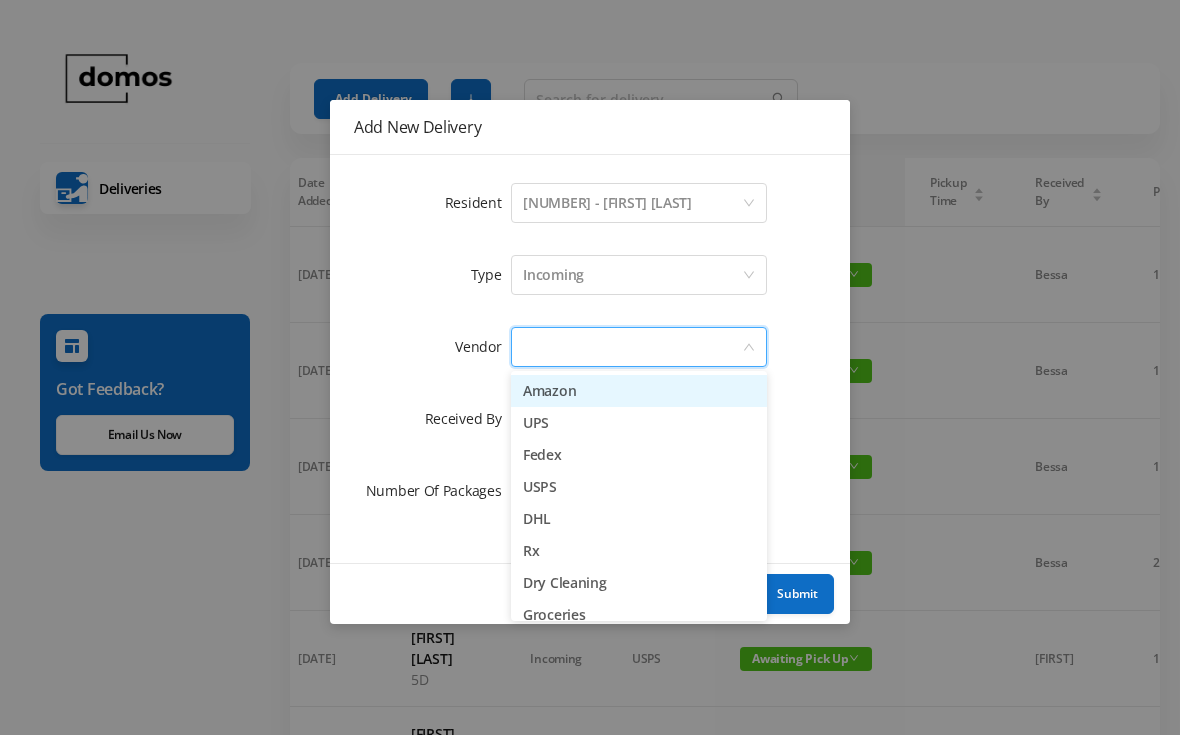 click on "Amazon" at bounding box center (639, 391) 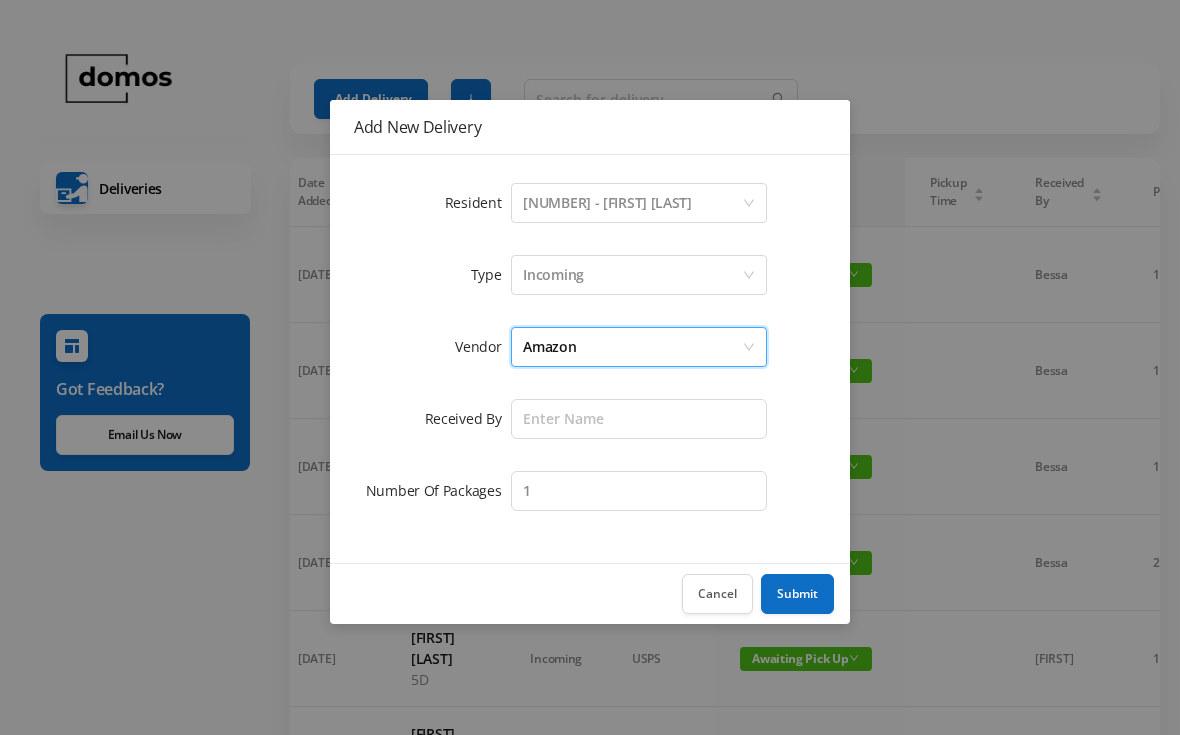 click on "Amazon" at bounding box center (632, 347) 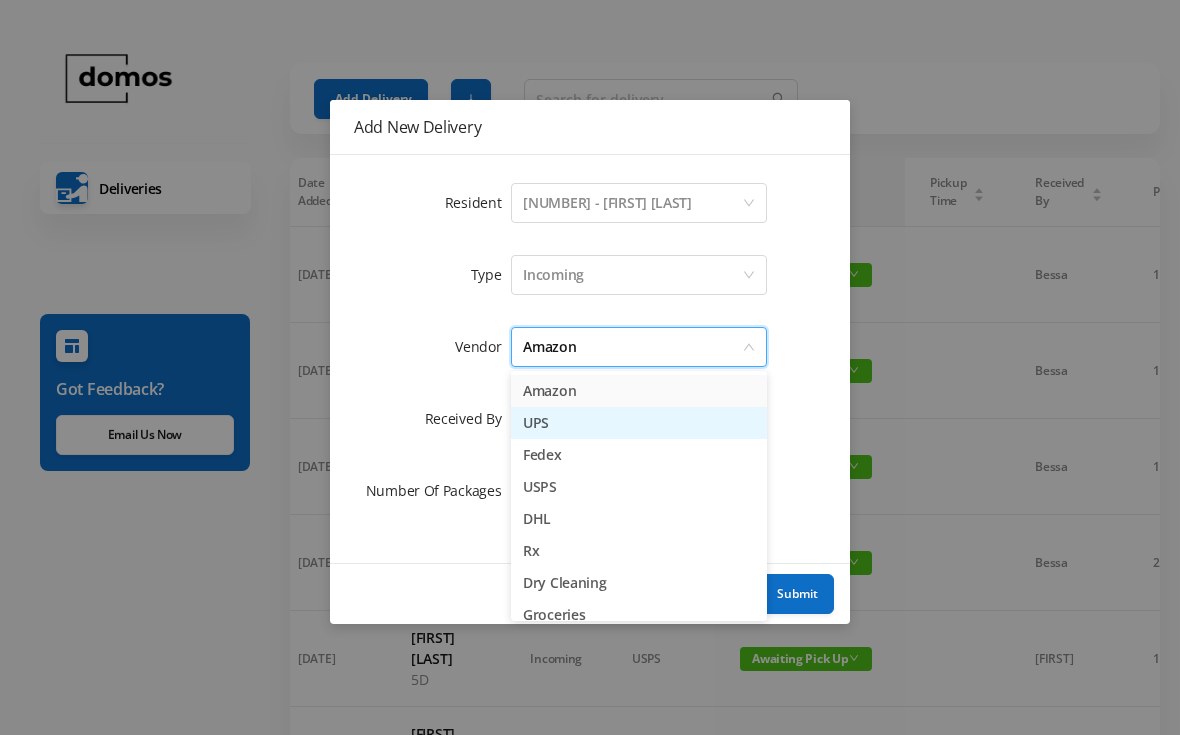 click on "UPS" at bounding box center (639, 423) 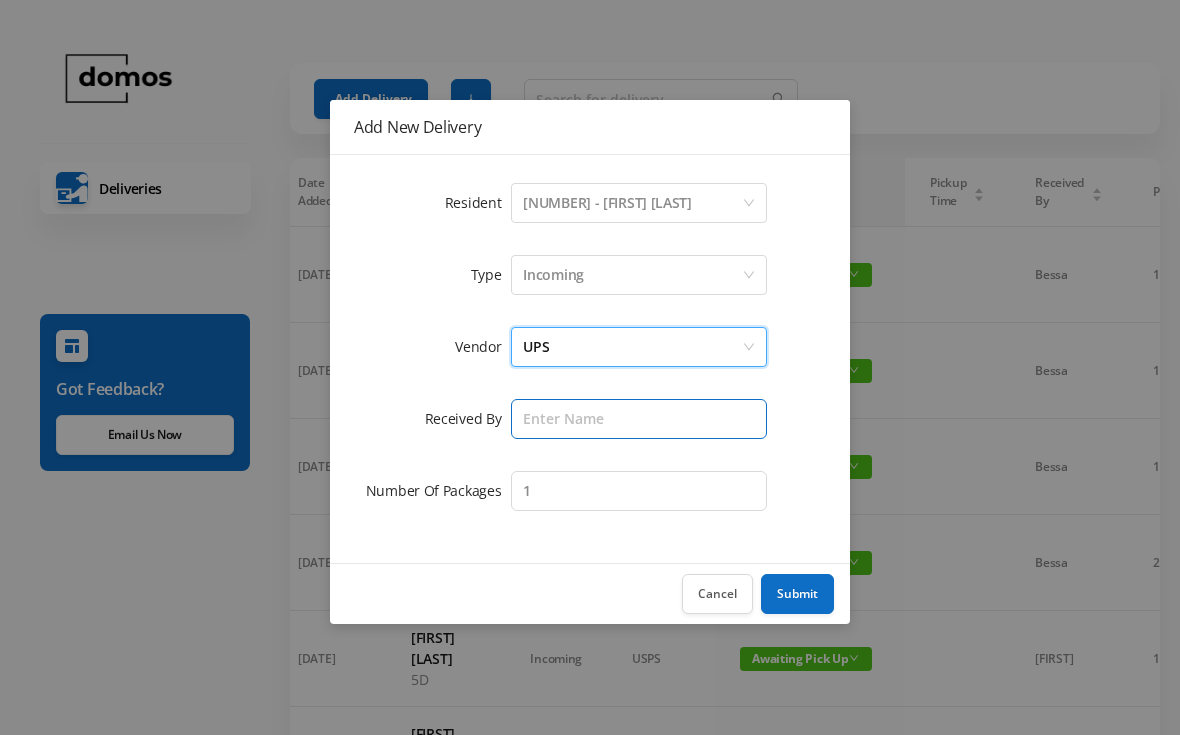click at bounding box center [639, 419] 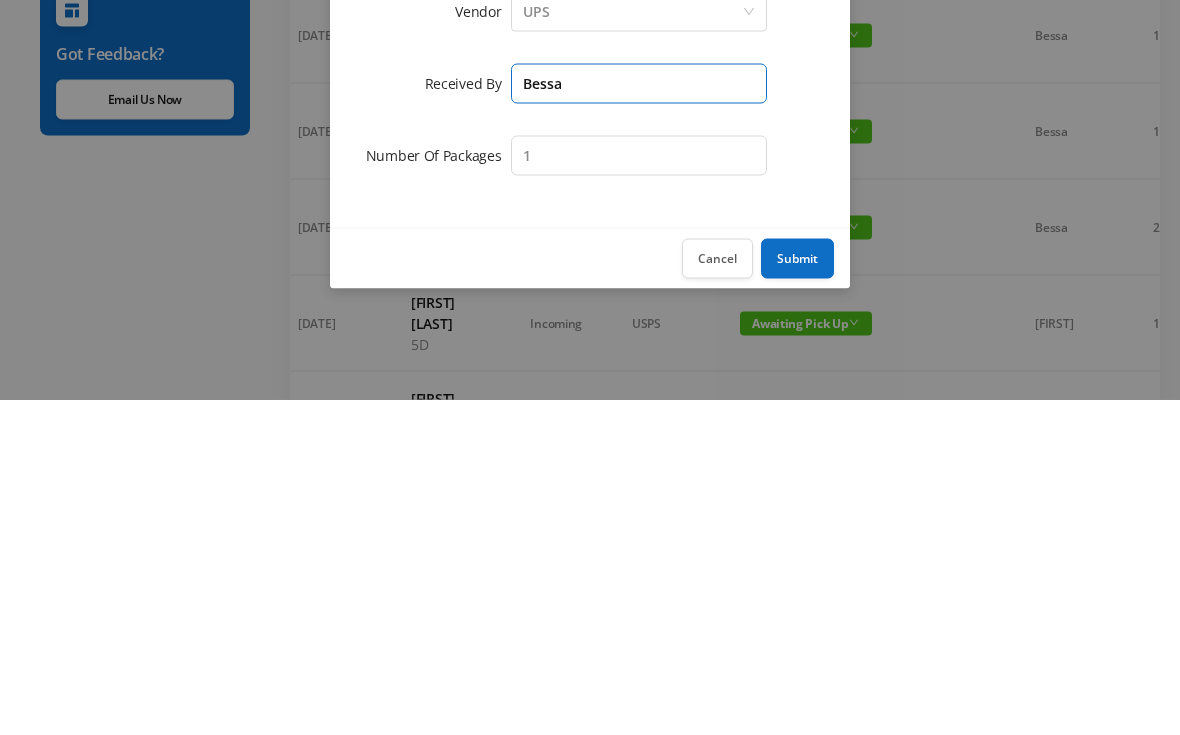 type on "Bessa" 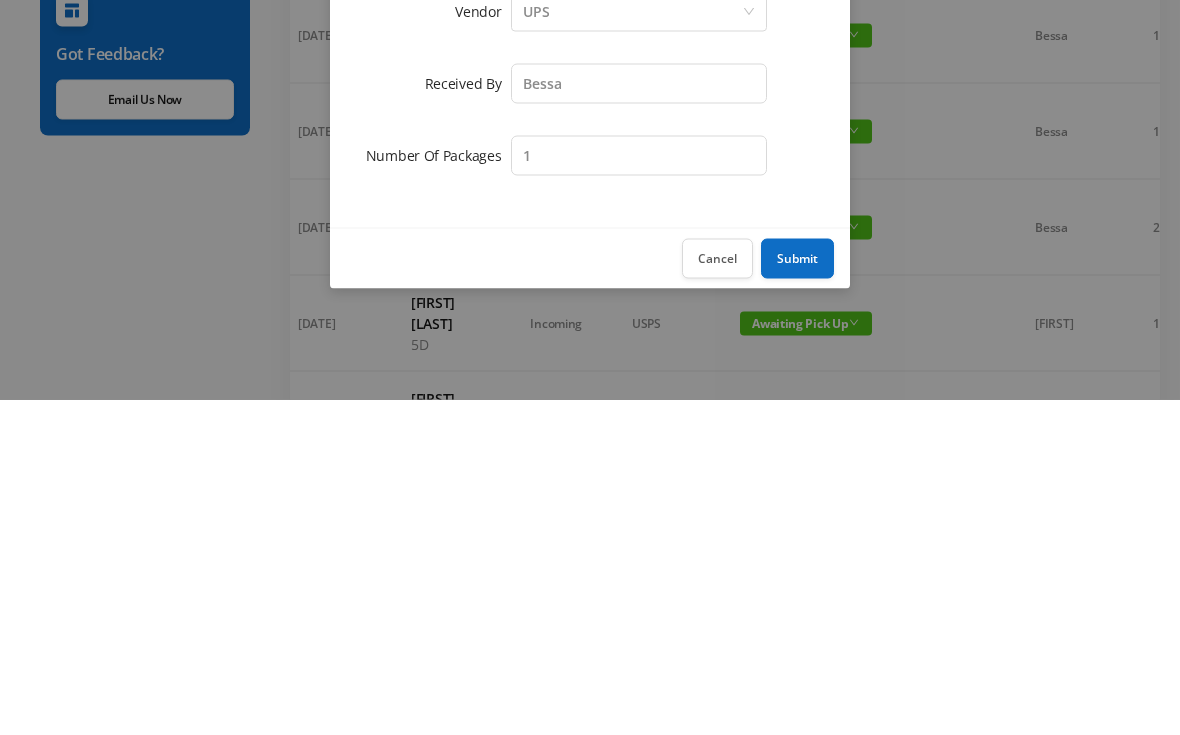 click on "Submit" at bounding box center (797, 594) 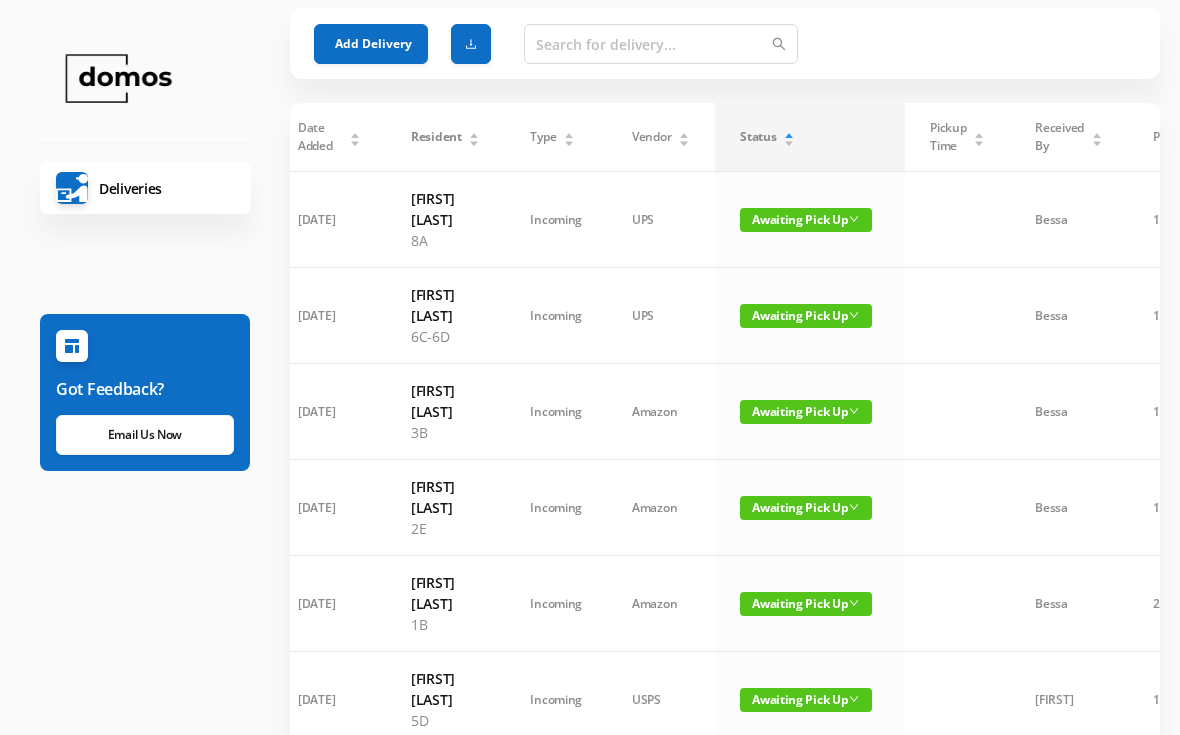 scroll, scrollTop: 0, scrollLeft: 0, axis: both 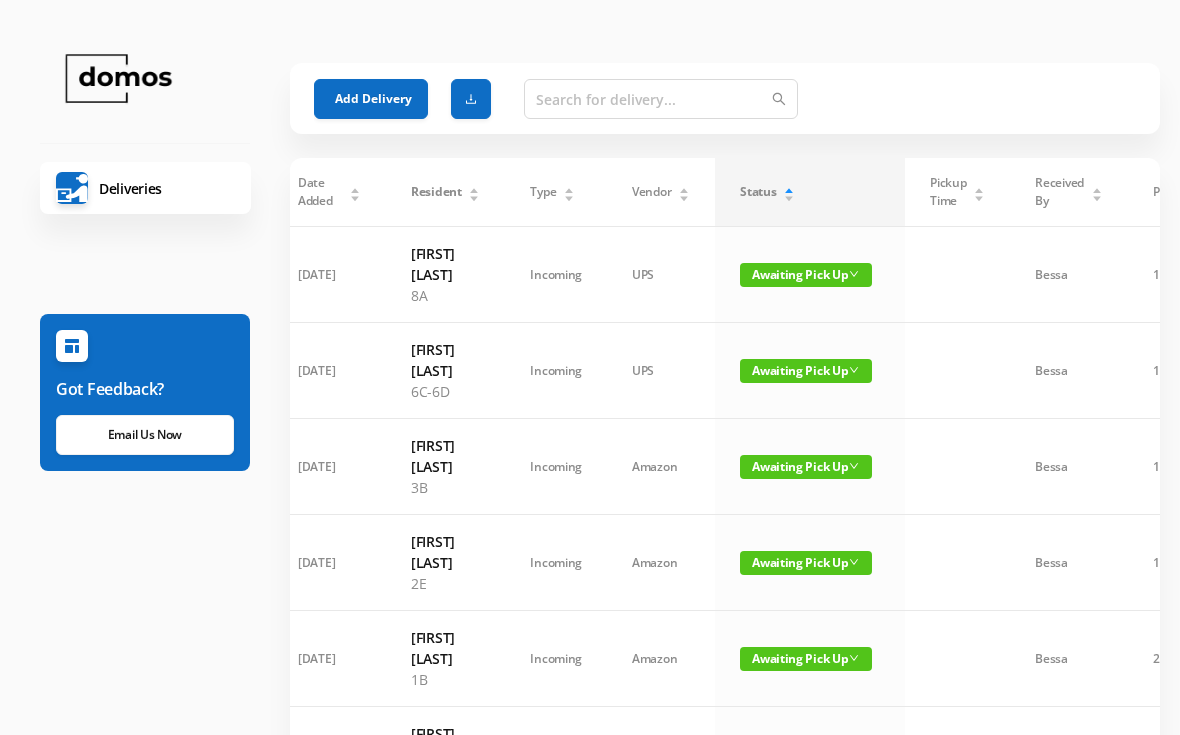 click on "Add Delivery" at bounding box center (371, 99) 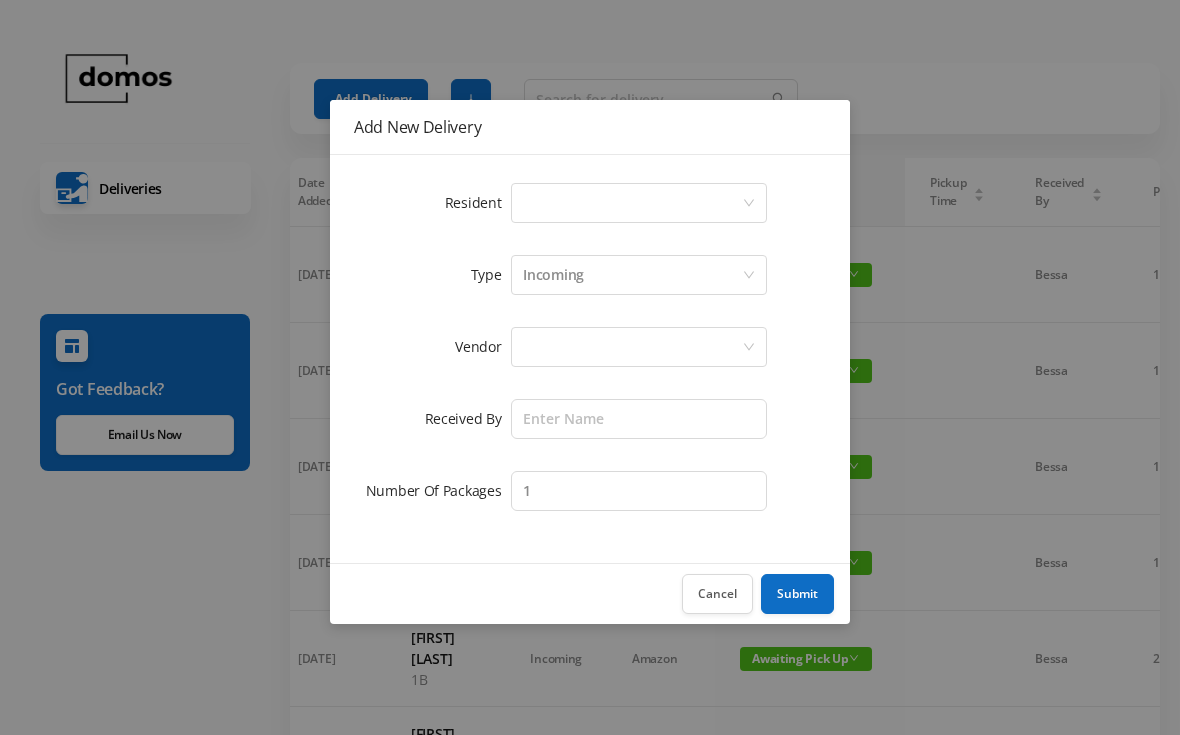 click on "Select a person" at bounding box center [632, 203] 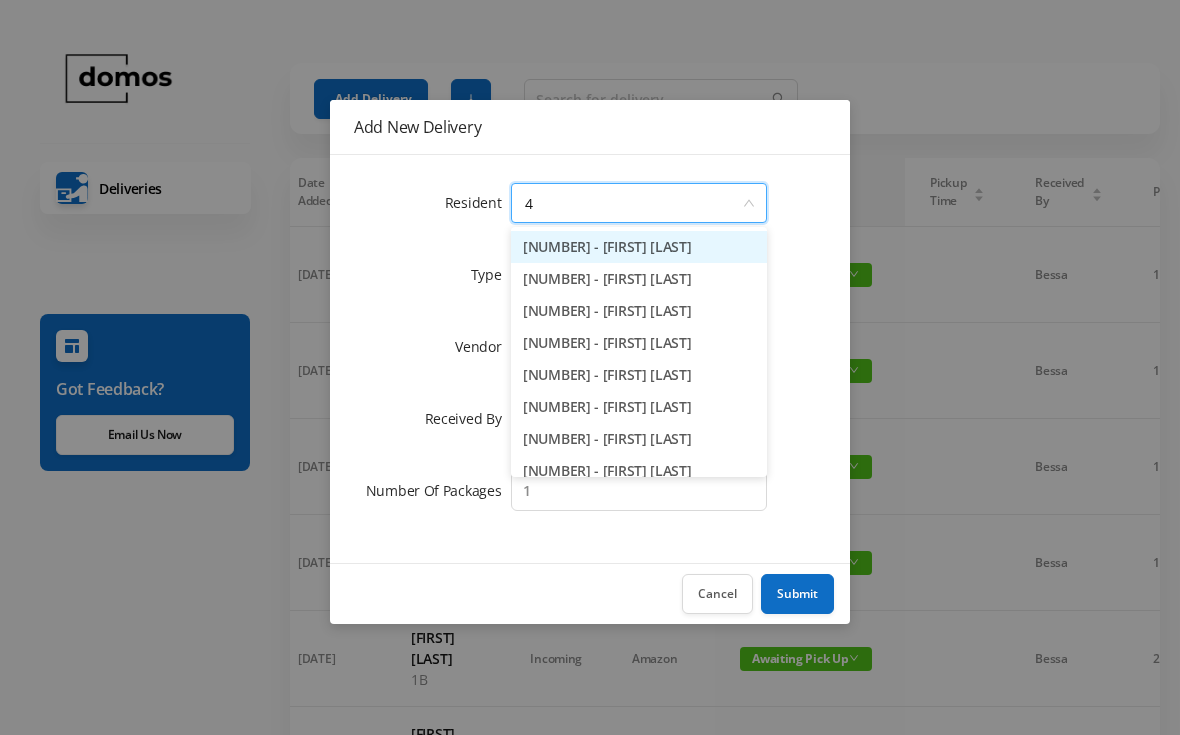 type on "4f" 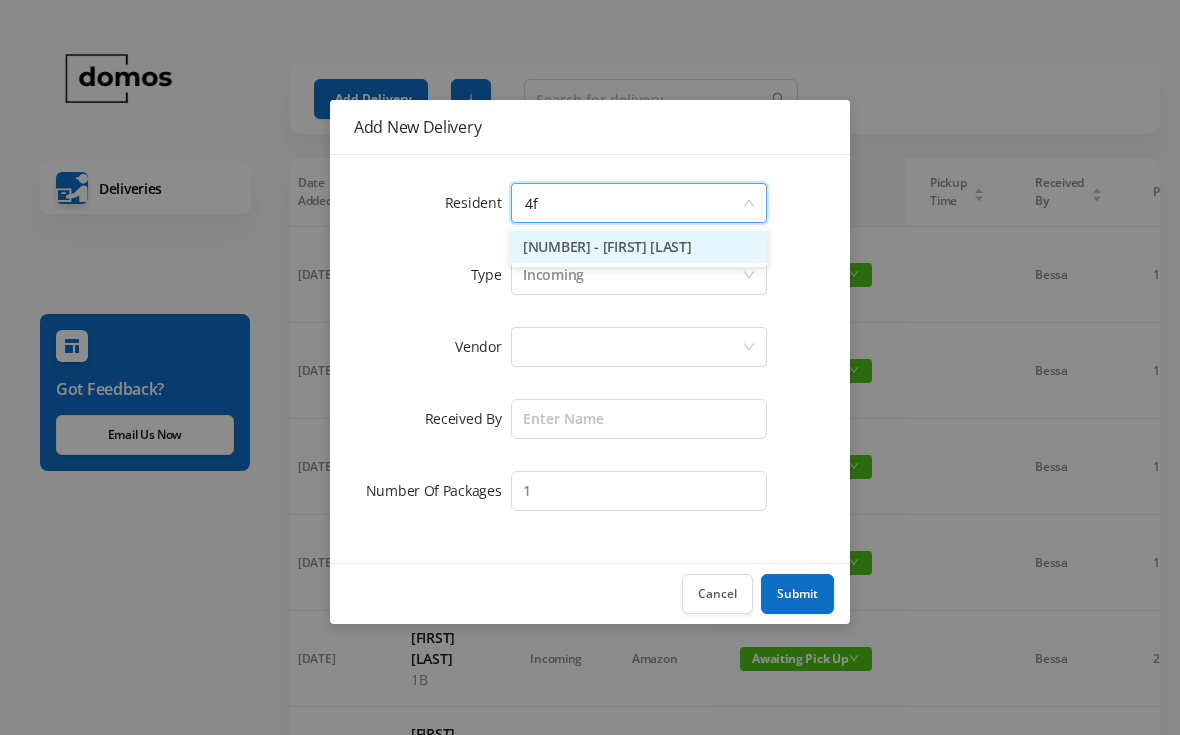 click on "[NUMBER] - [FIRST] [LAST]" at bounding box center (639, 247) 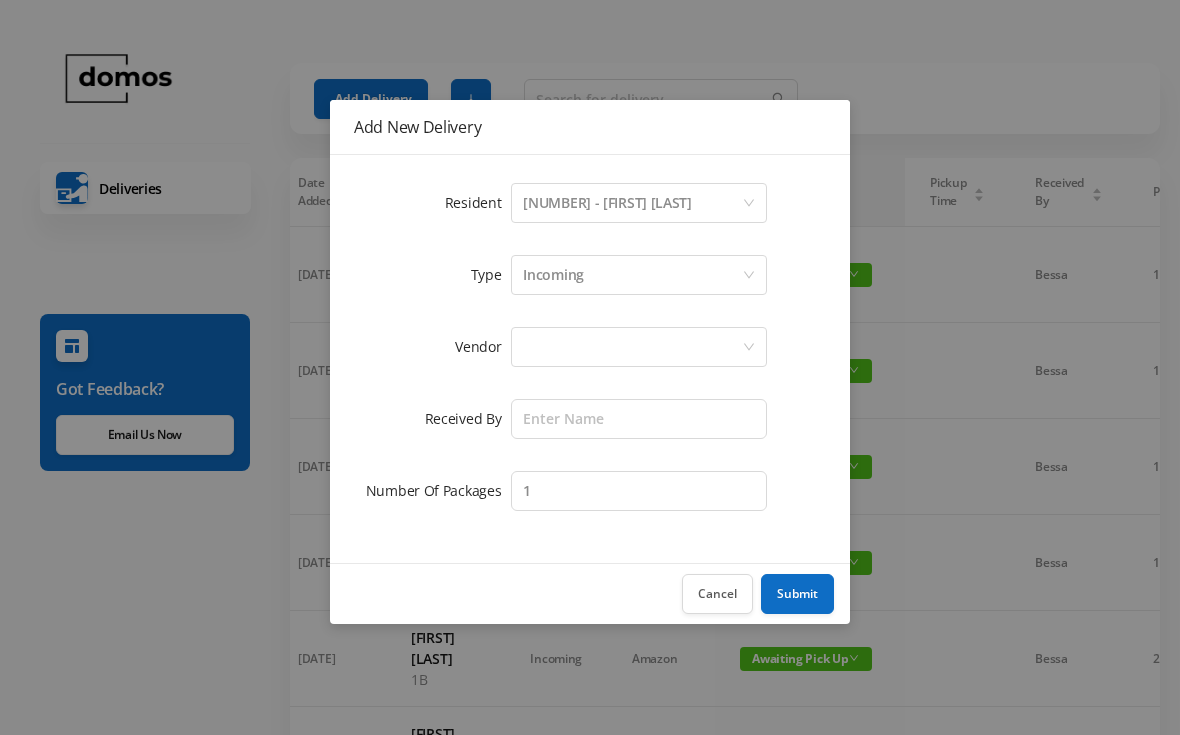 click at bounding box center (632, 347) 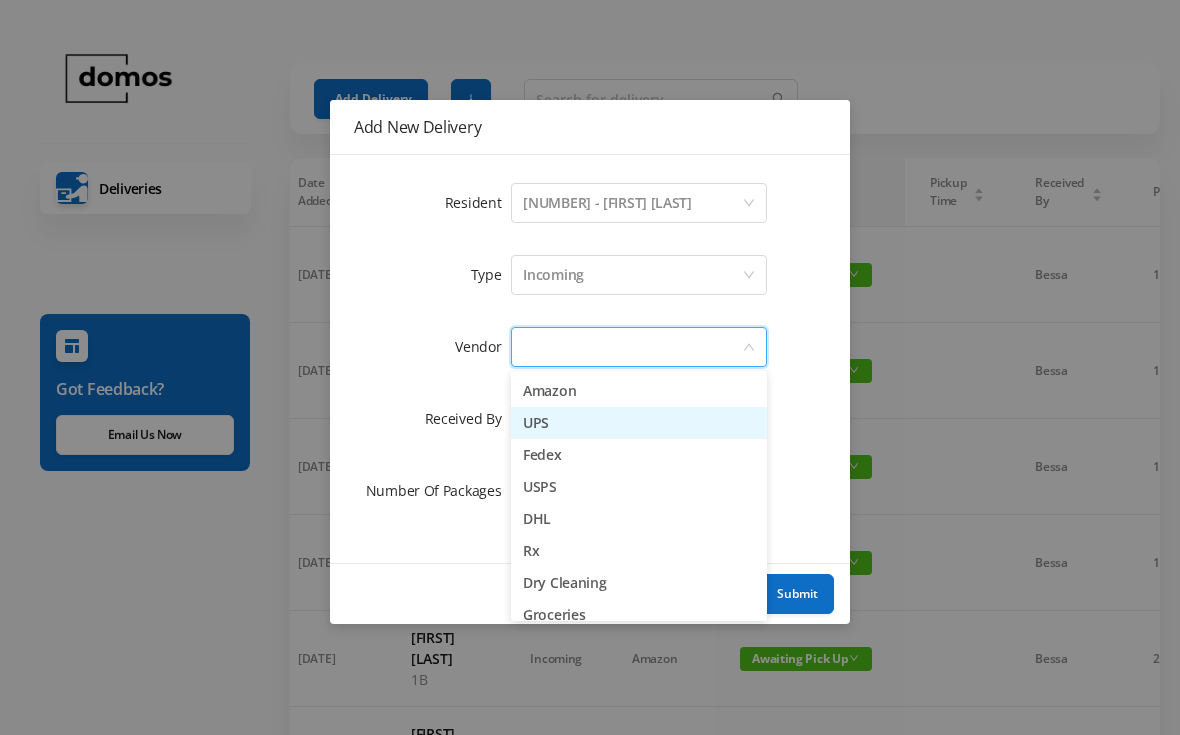 click on "UPS" at bounding box center [639, 423] 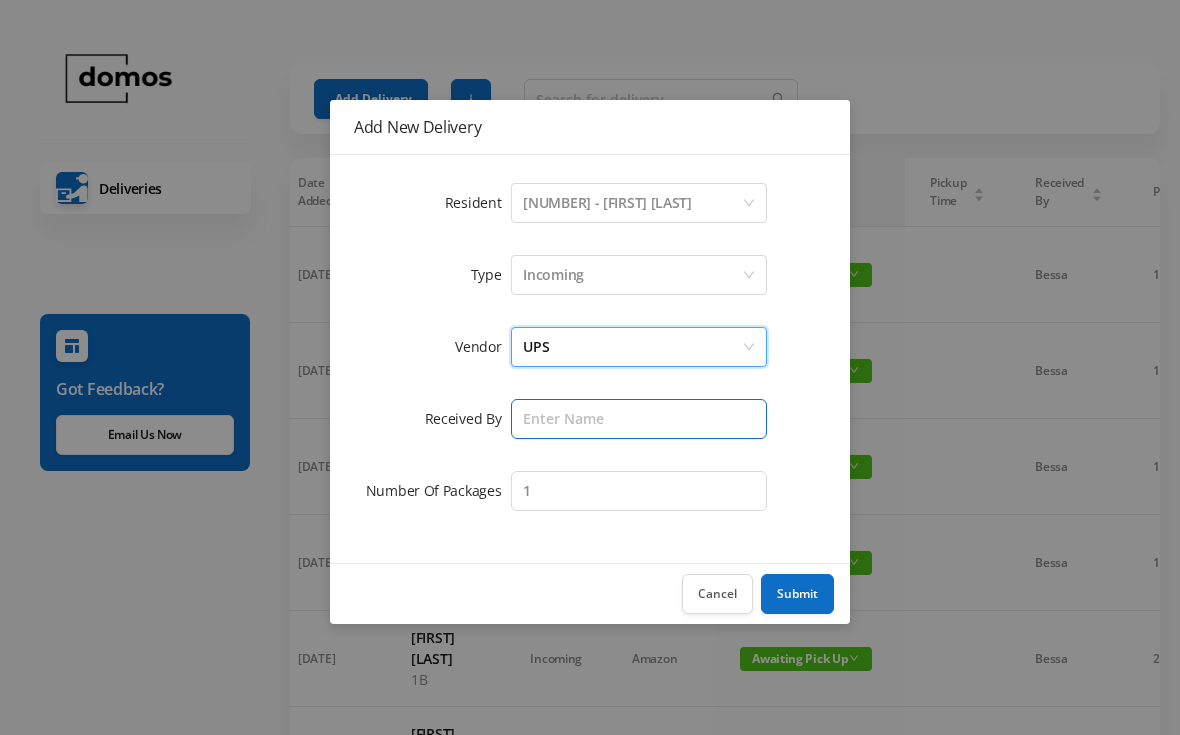 click at bounding box center (639, 419) 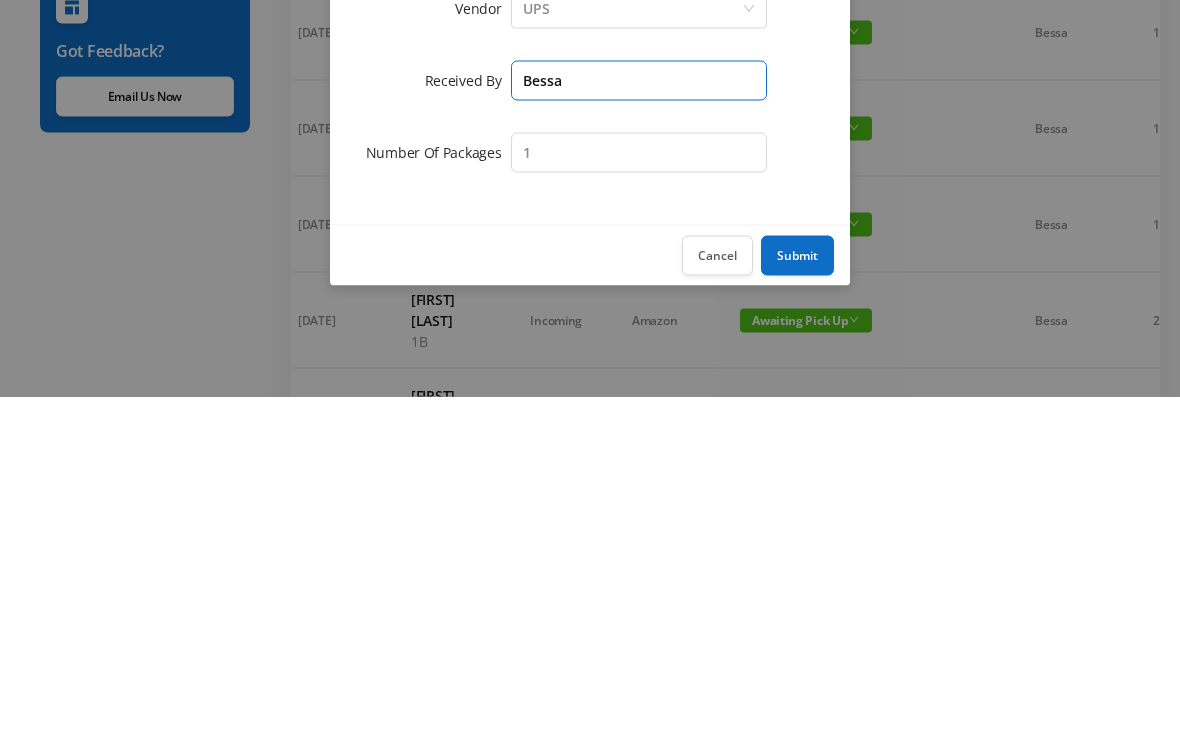 type on "Bessa" 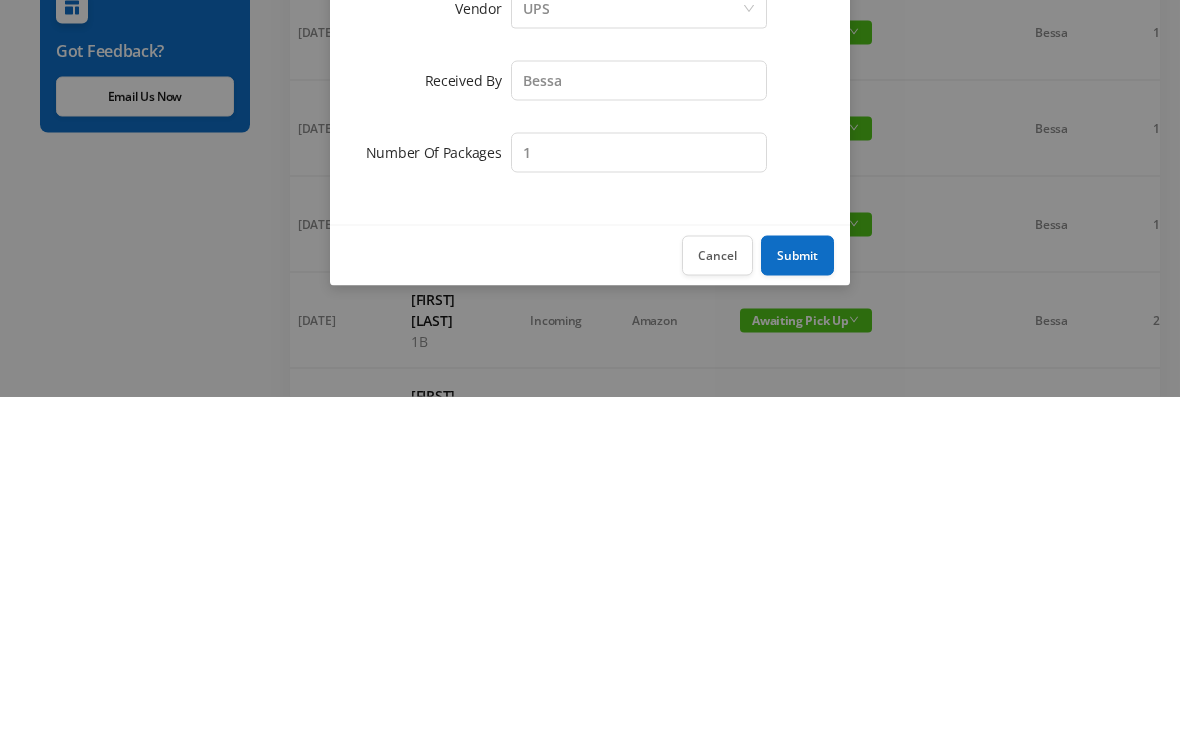 click on "Submit" at bounding box center [797, 594] 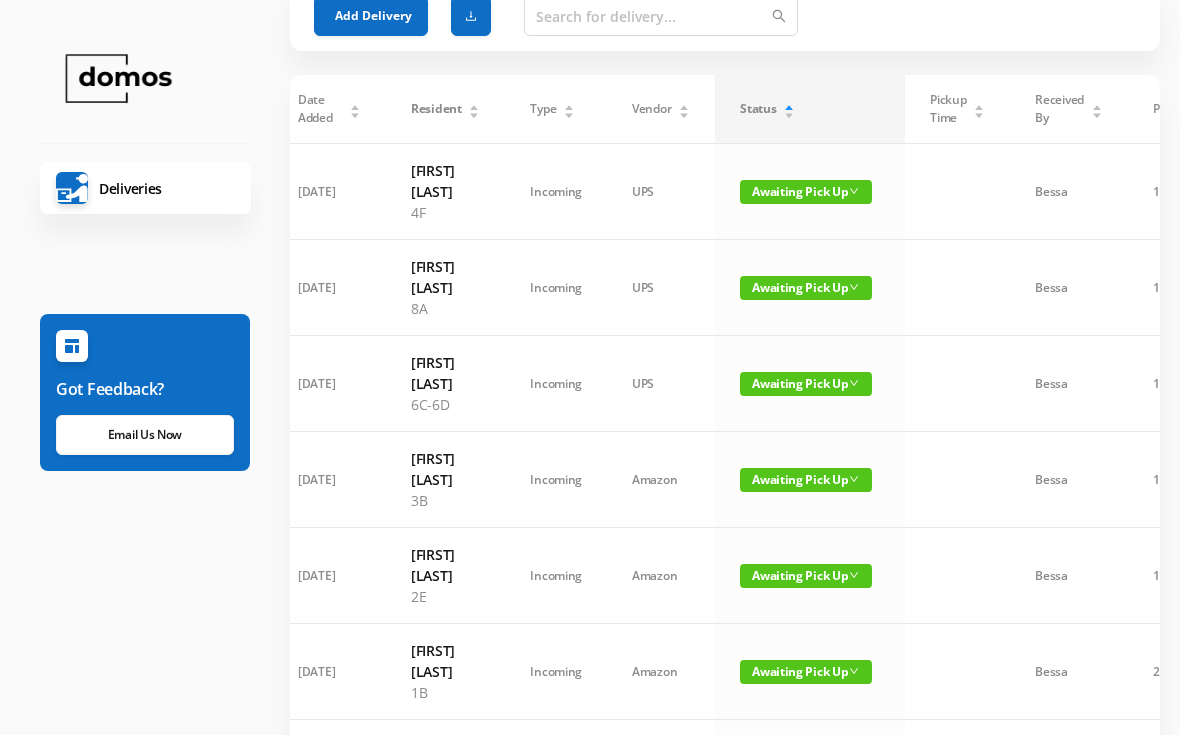 scroll, scrollTop: 0, scrollLeft: 0, axis: both 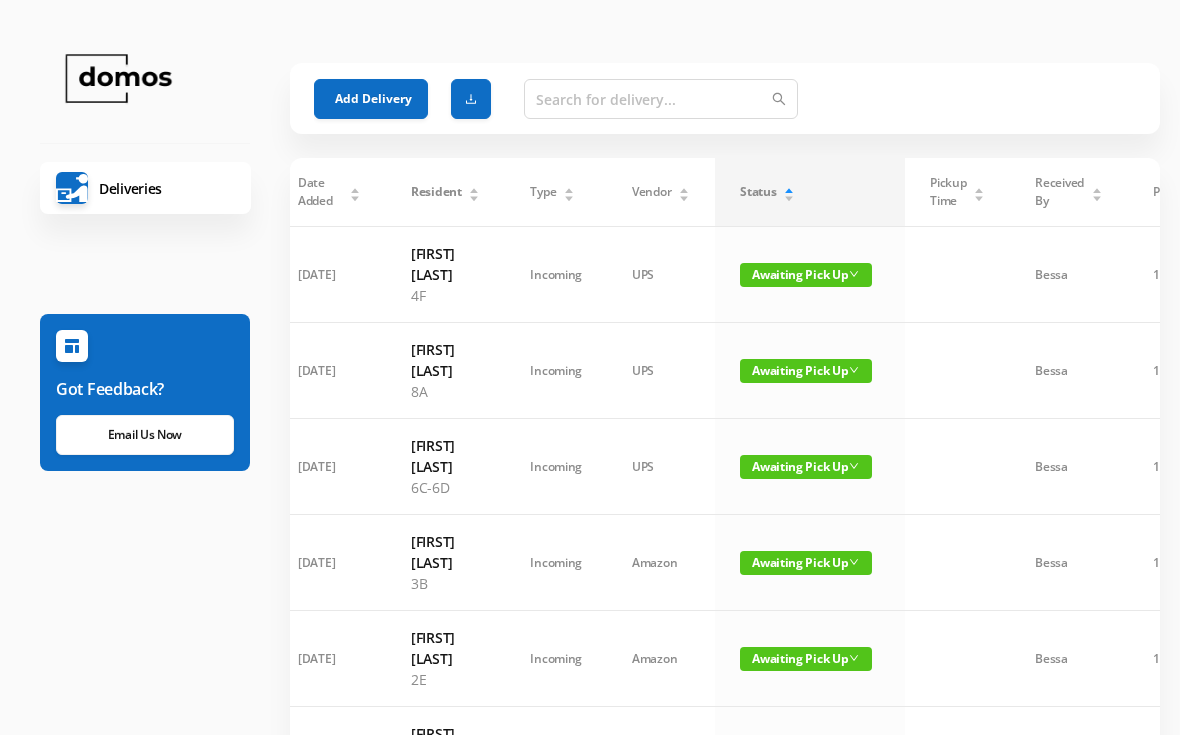 click on "Add Delivery" at bounding box center [371, 99] 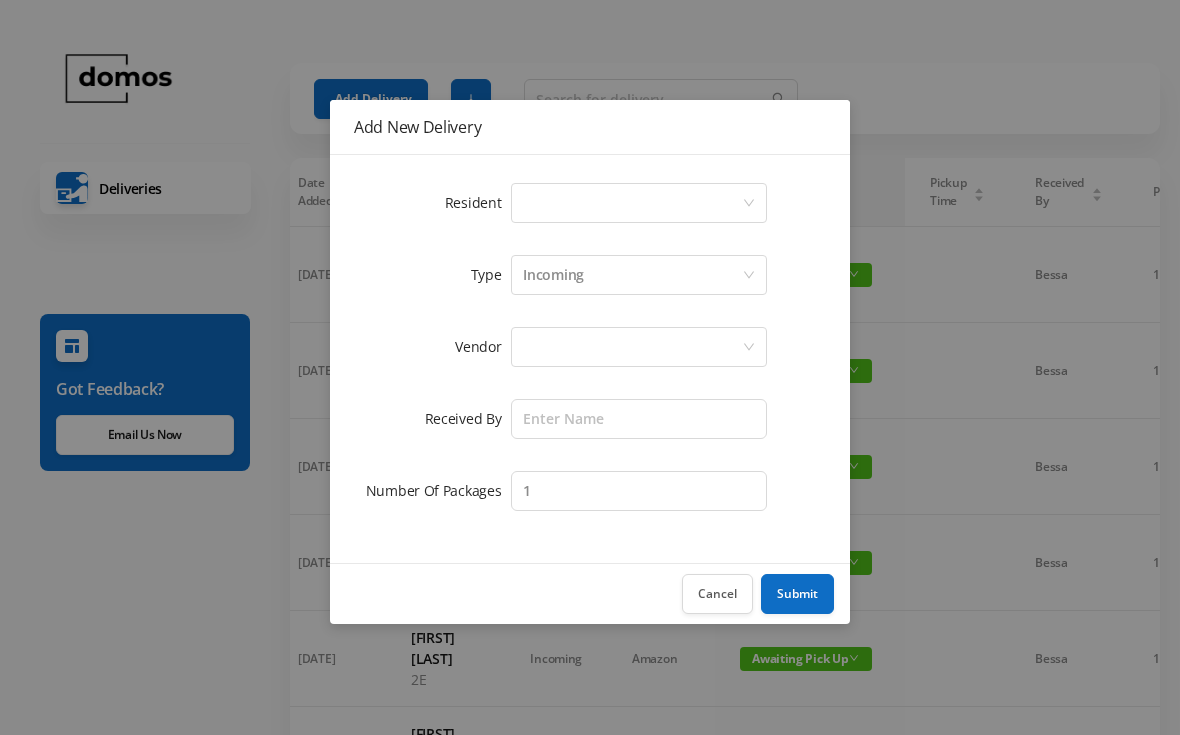 click on "Select a person" at bounding box center [632, 203] 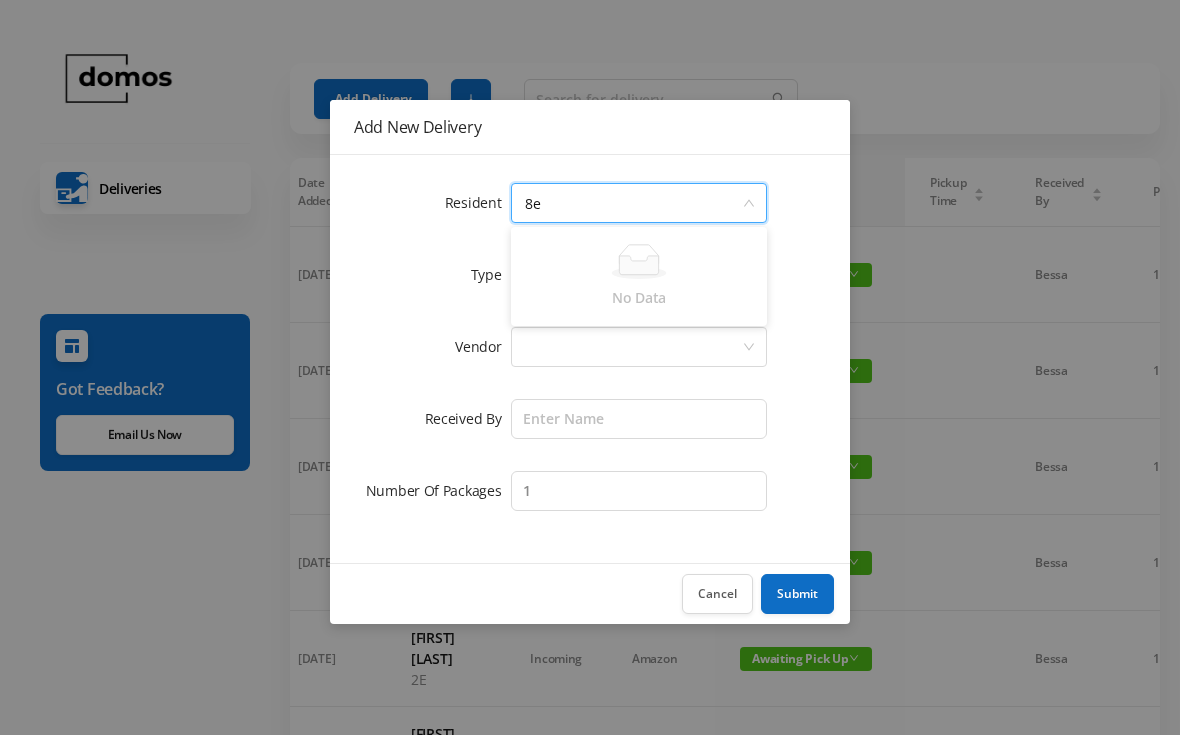 type on "8" 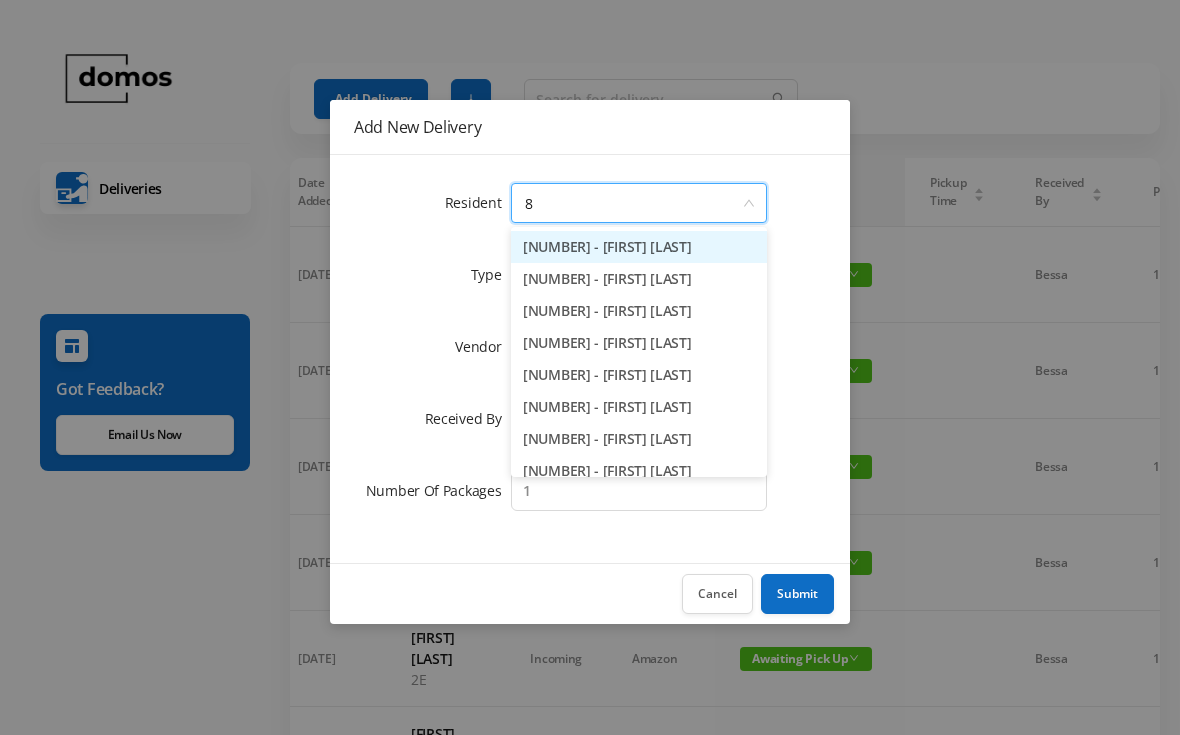 type on "8h" 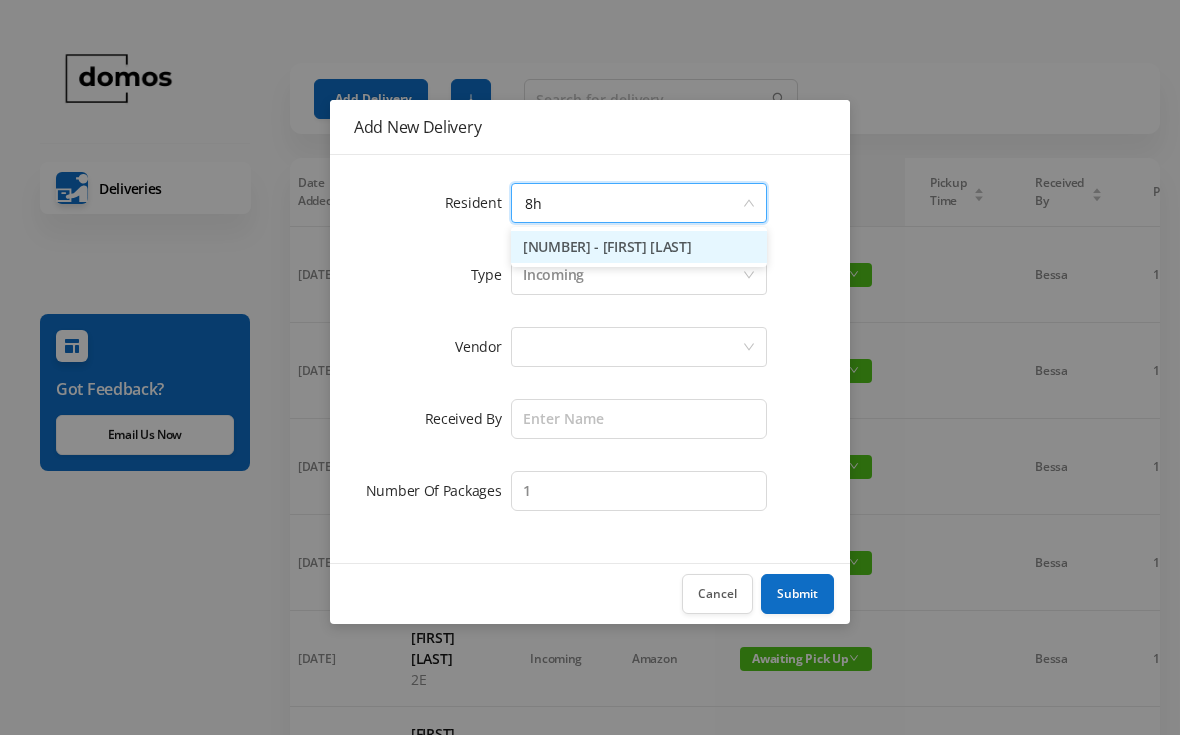 click on "[NUMBER] - [FIRST] [LAST]" at bounding box center [639, 247] 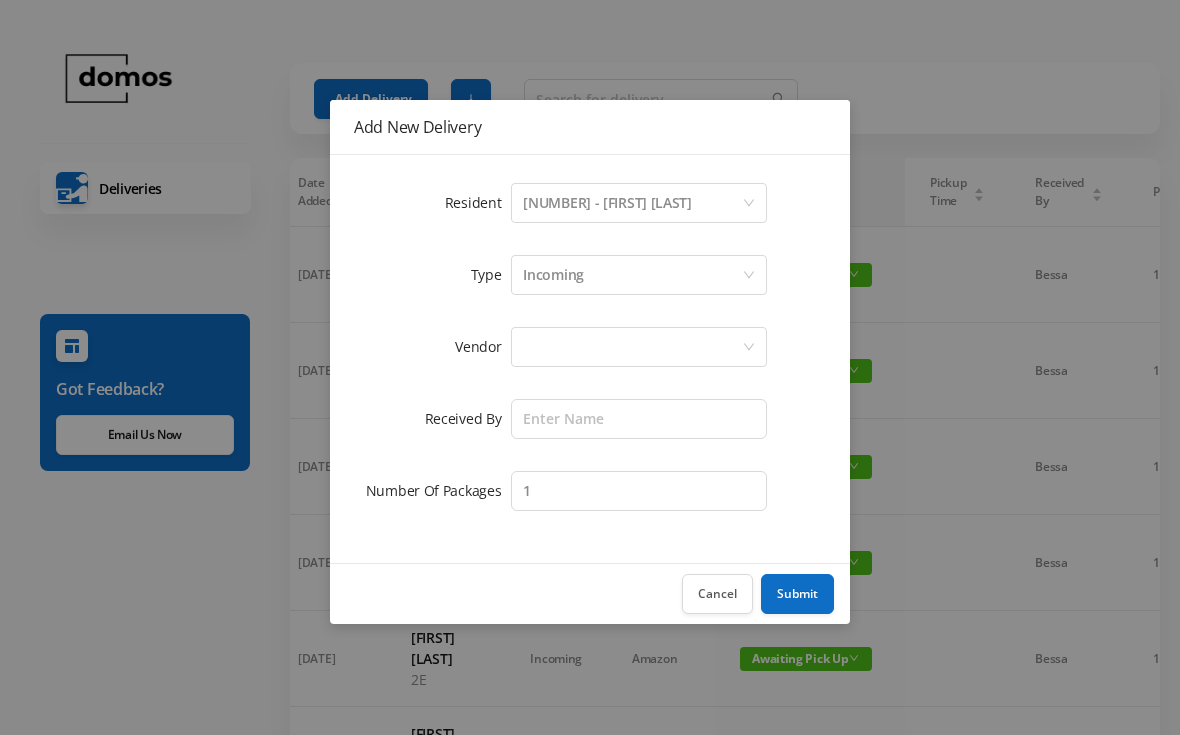 click at bounding box center (632, 347) 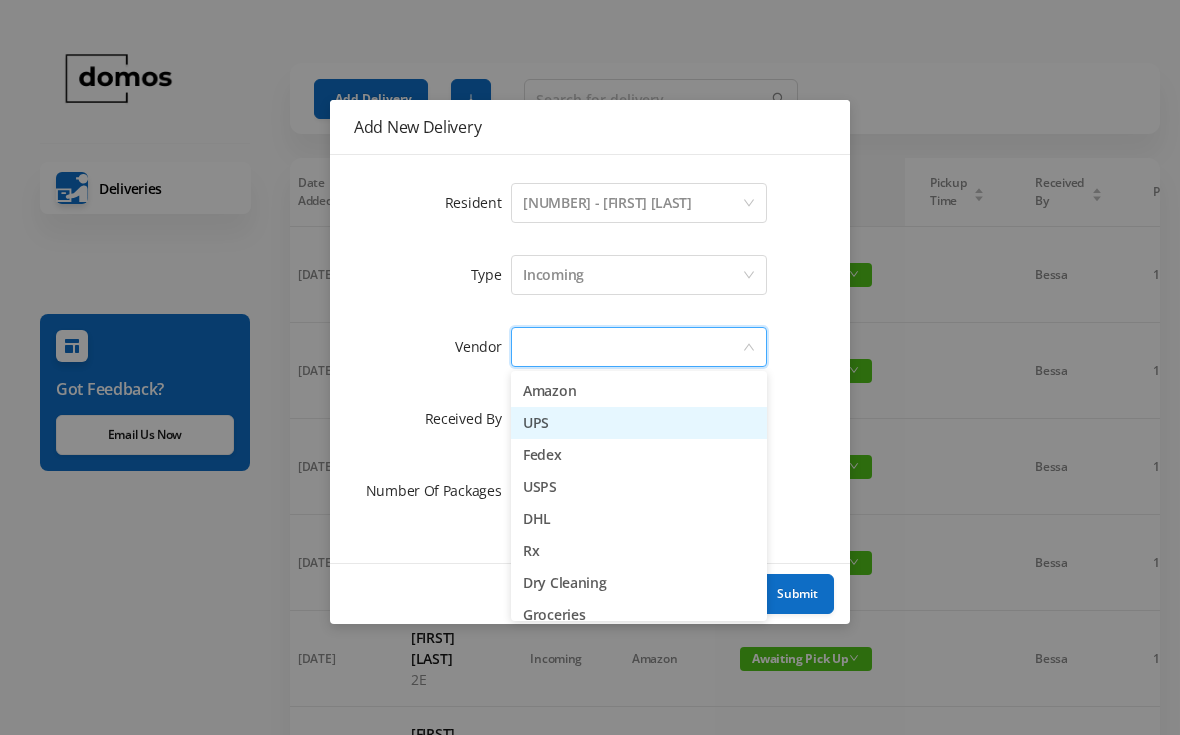 click on "UPS" at bounding box center (639, 423) 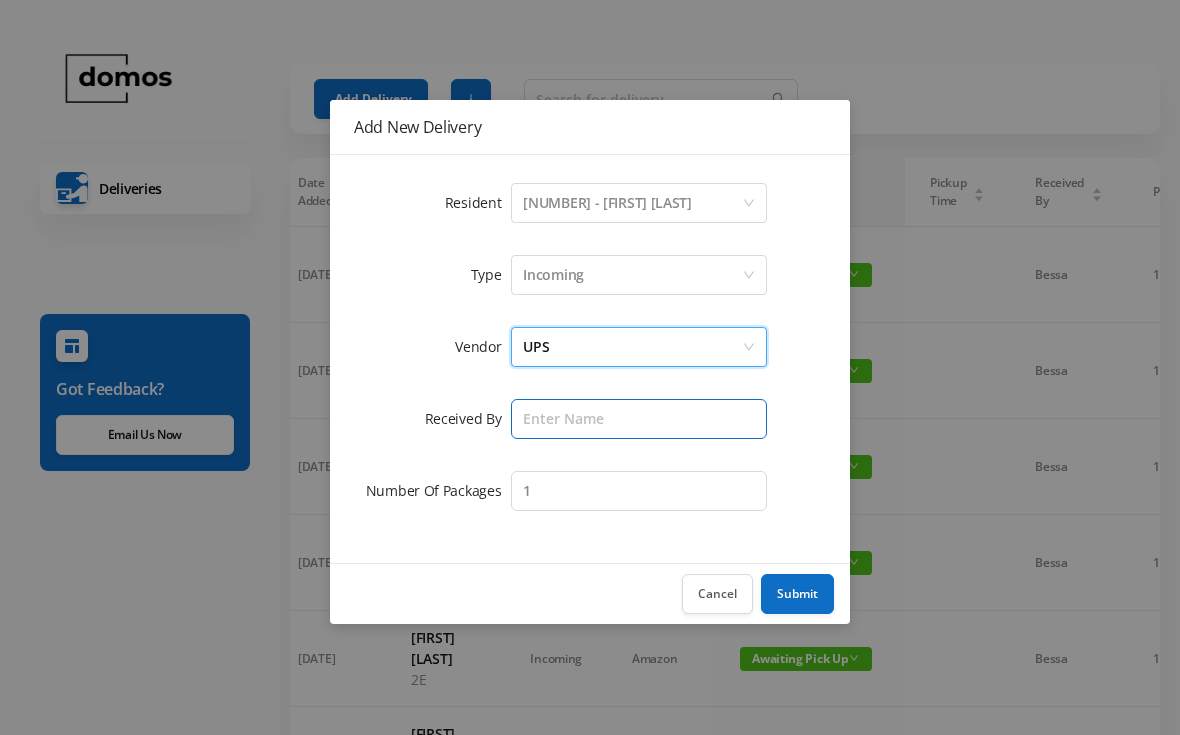 click at bounding box center [639, 419] 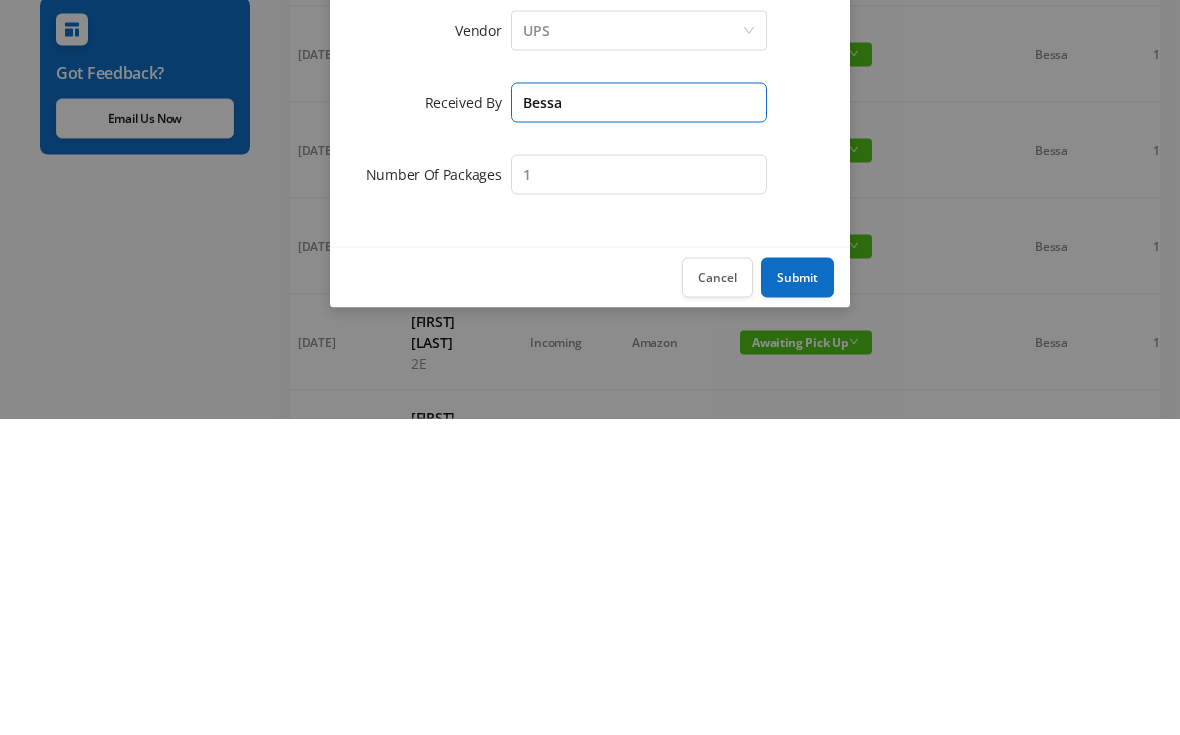 type on "Bessa" 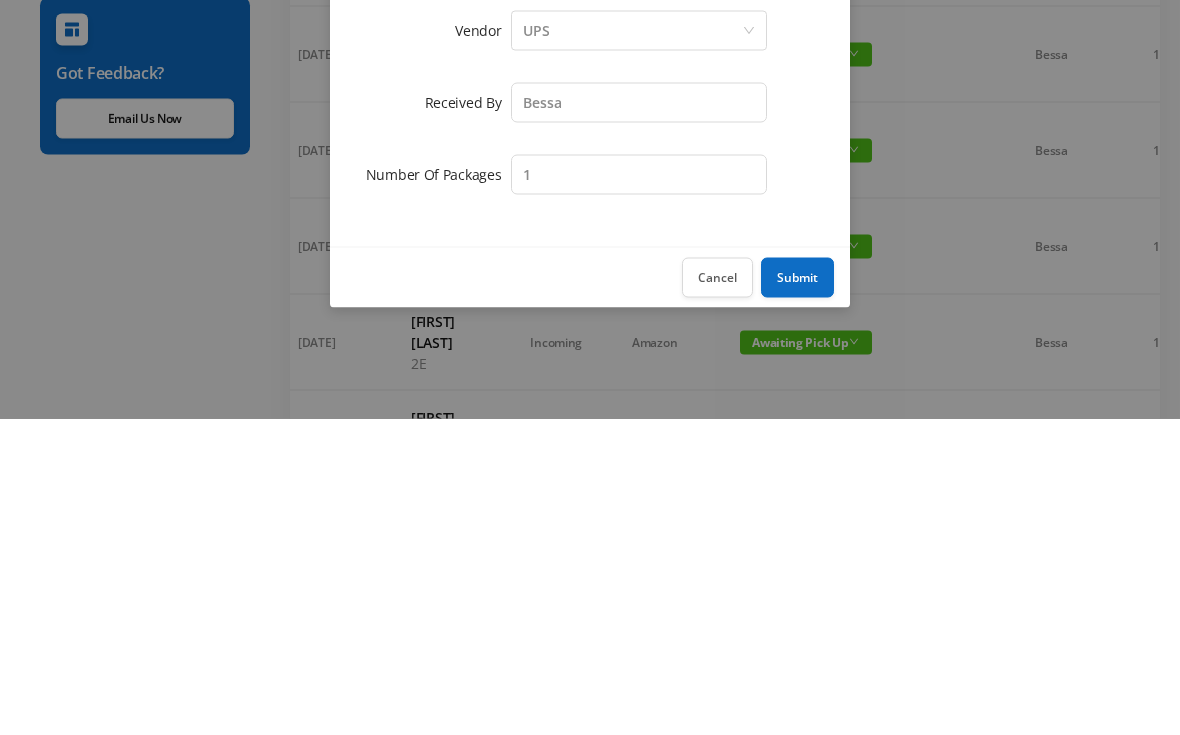 click on "Submit" at bounding box center [797, 594] 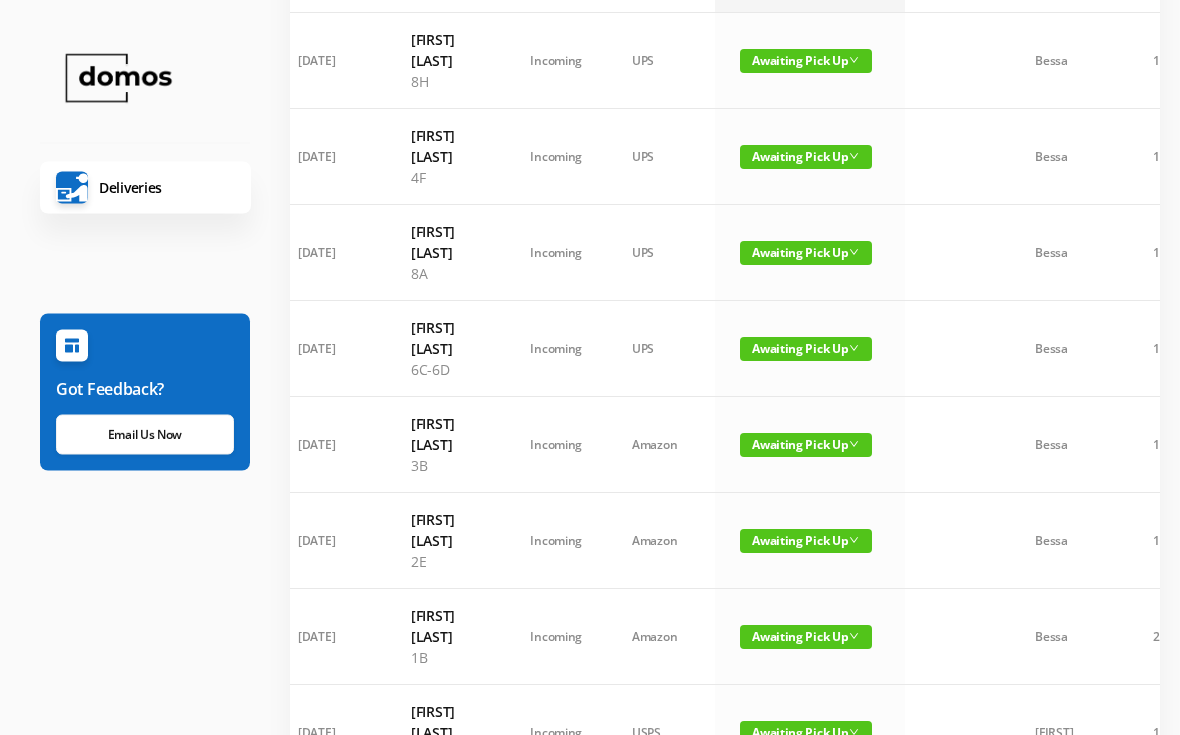 scroll, scrollTop: 0, scrollLeft: 0, axis: both 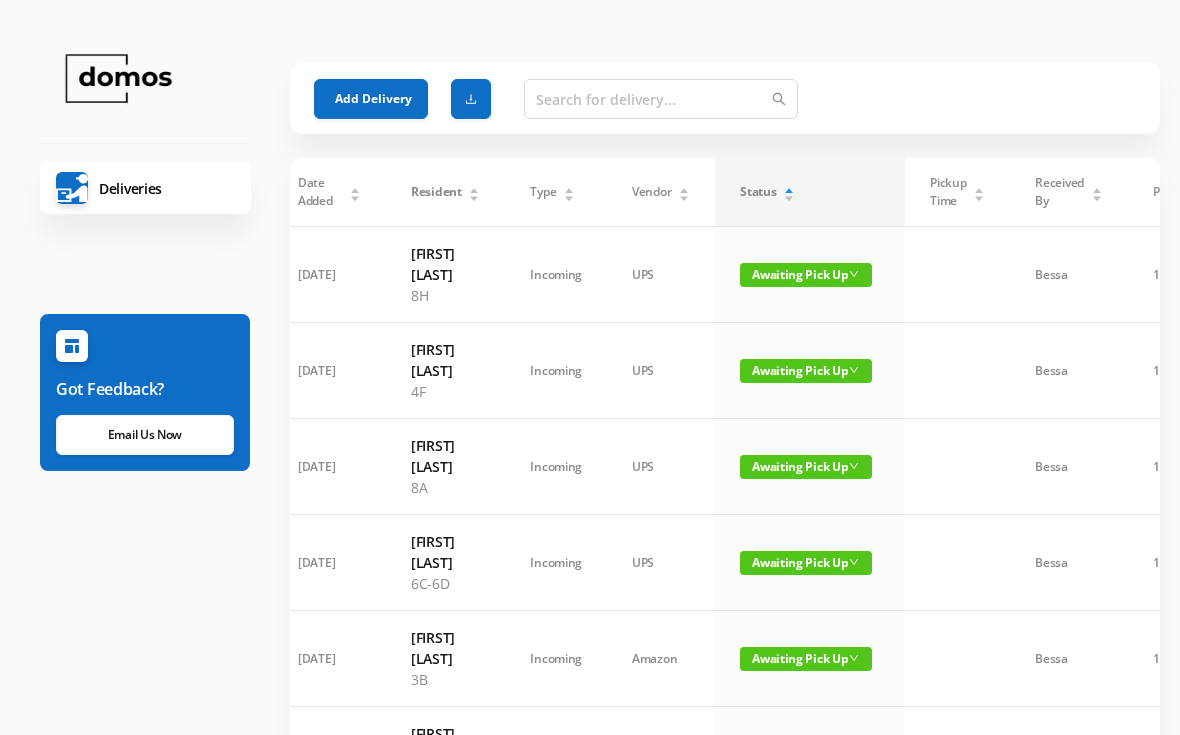click on "Add Delivery" at bounding box center [371, 99] 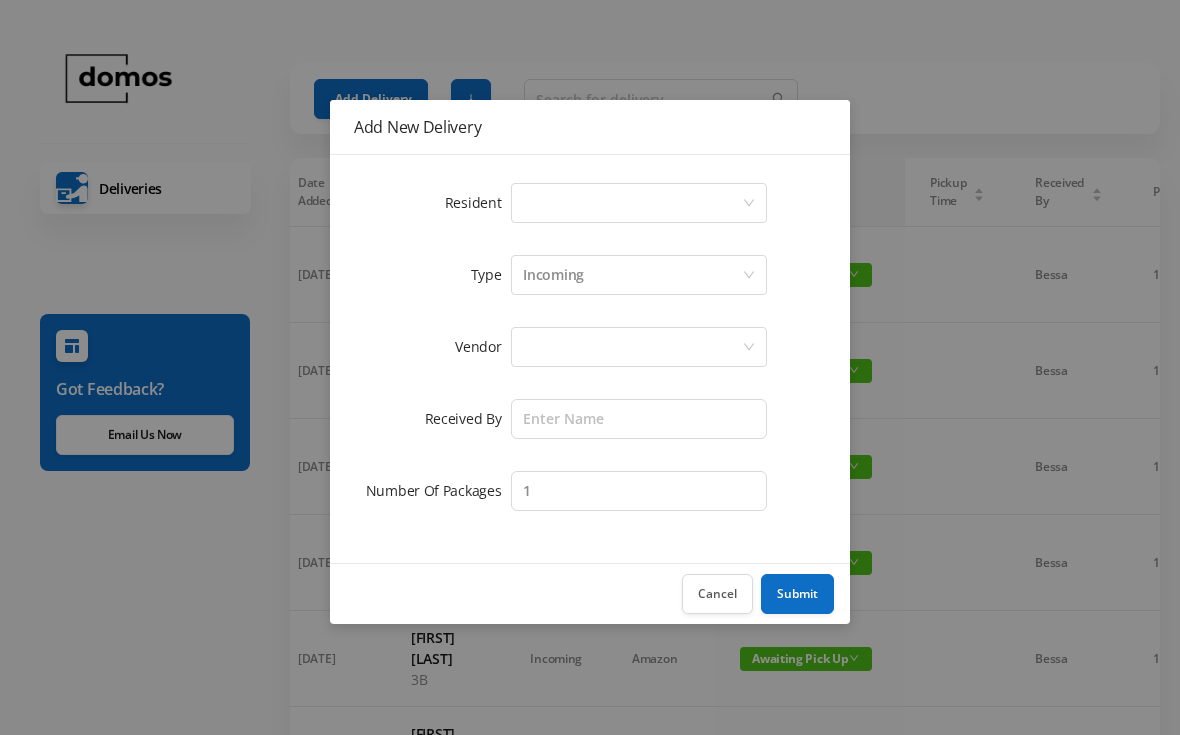 click on "Select a person" at bounding box center (632, 203) 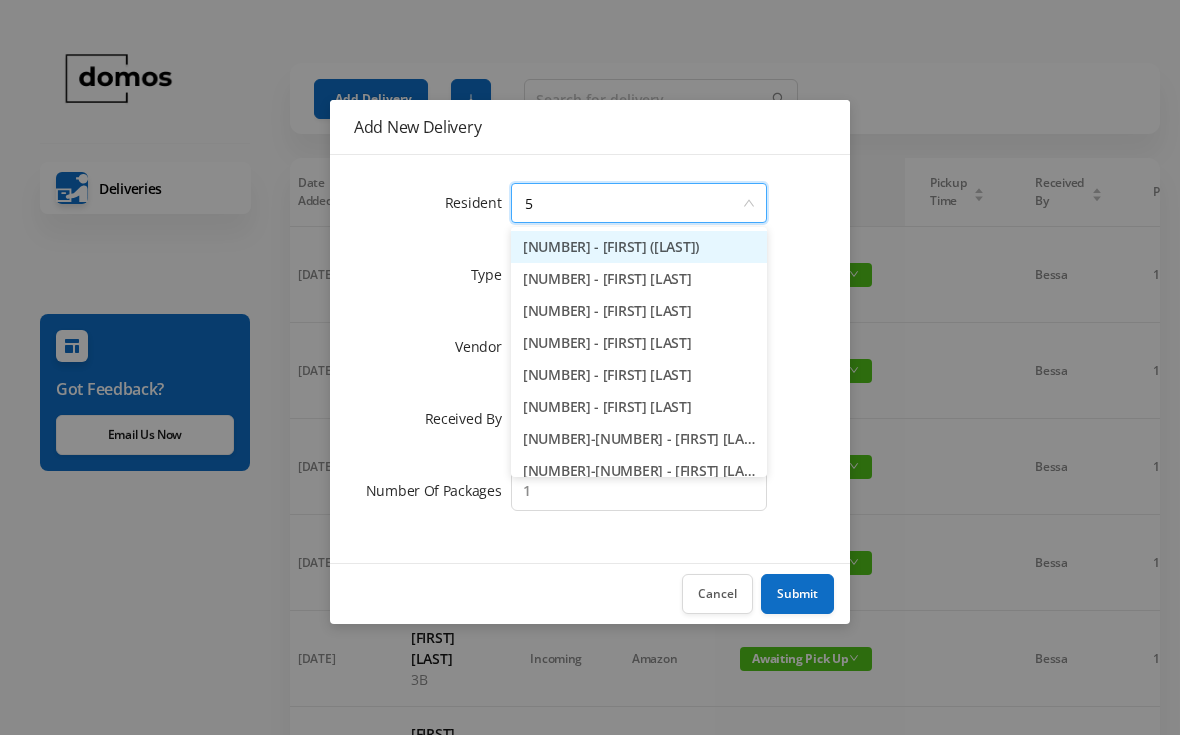 type on "5j" 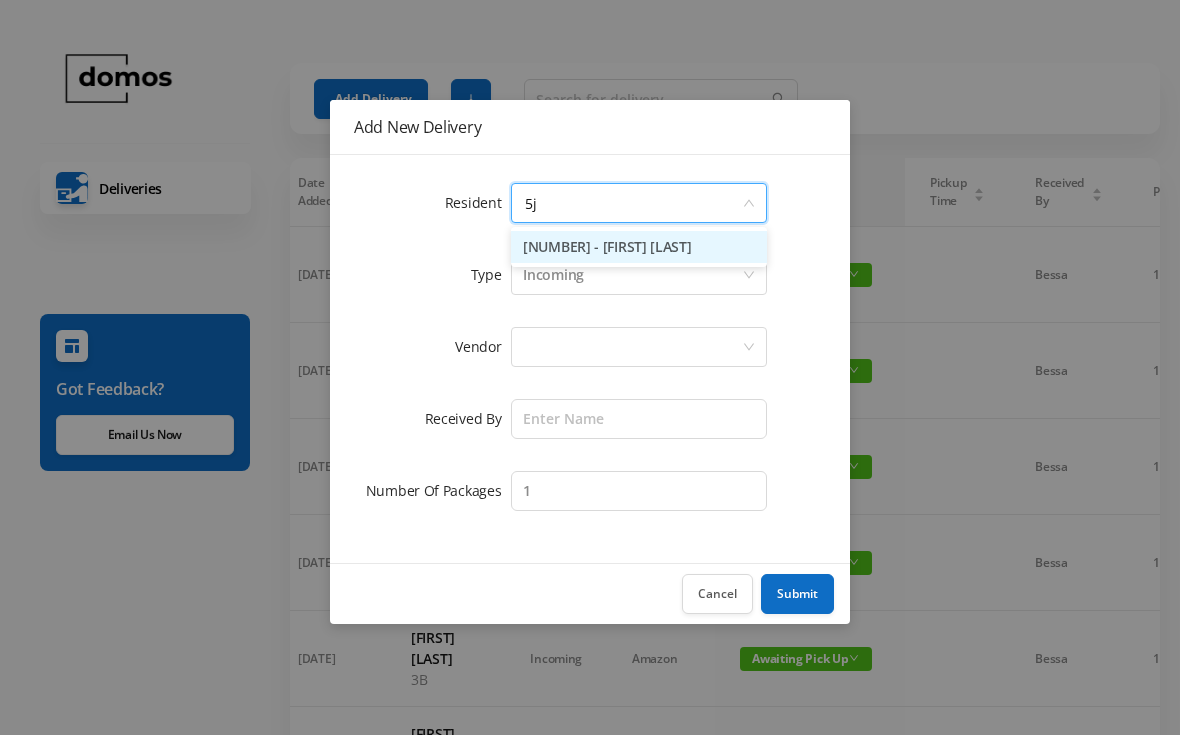 click on "[NUMBER] - [FIRST] [LAST]" at bounding box center (639, 247) 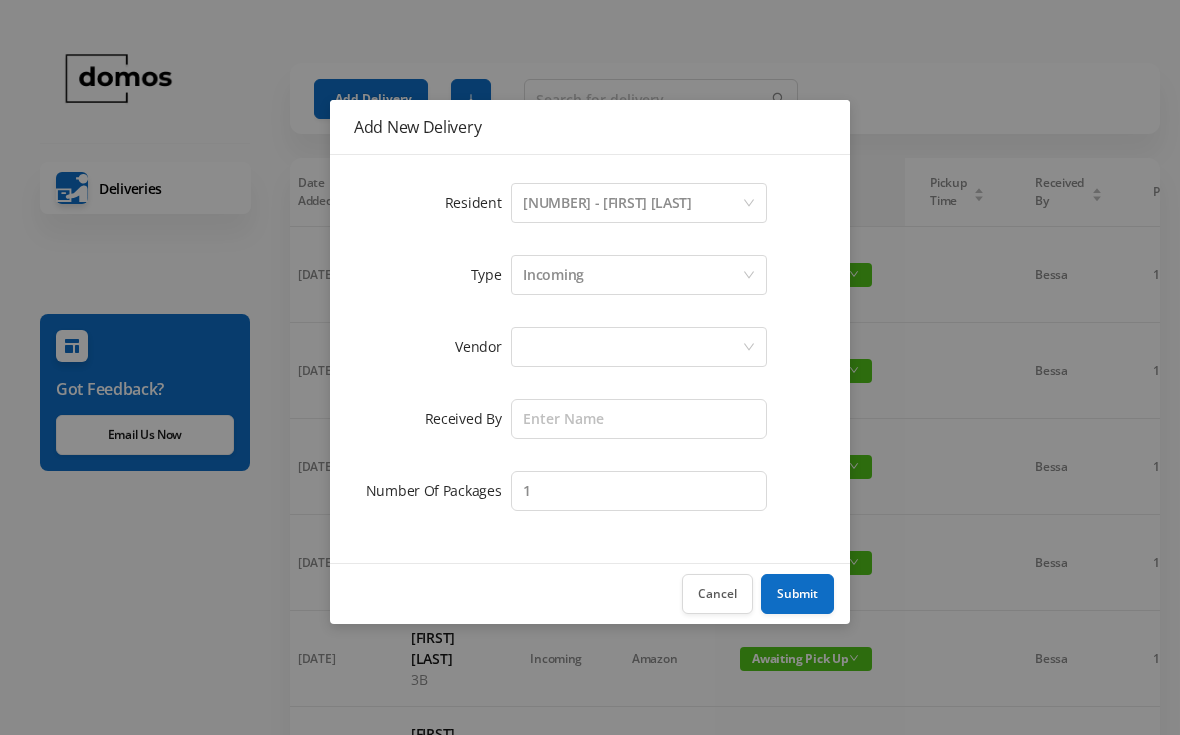 click at bounding box center (632, 347) 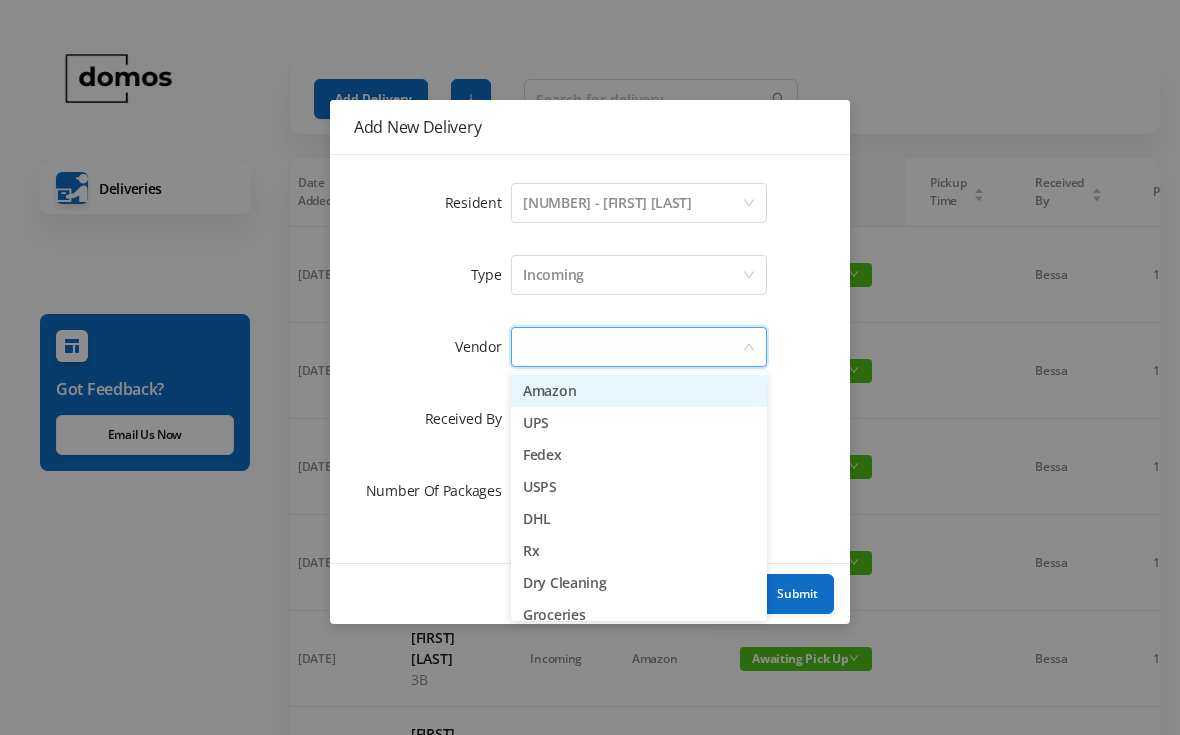 click on "UPS" at bounding box center (639, 423) 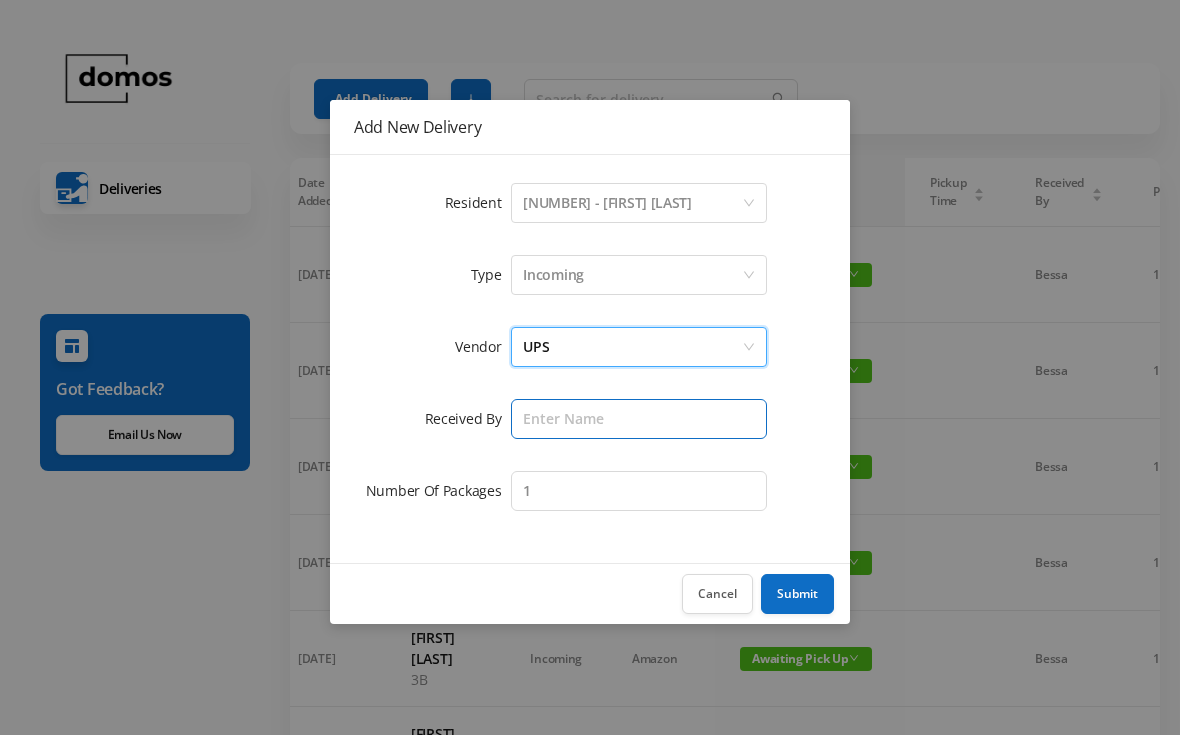 click at bounding box center [639, 419] 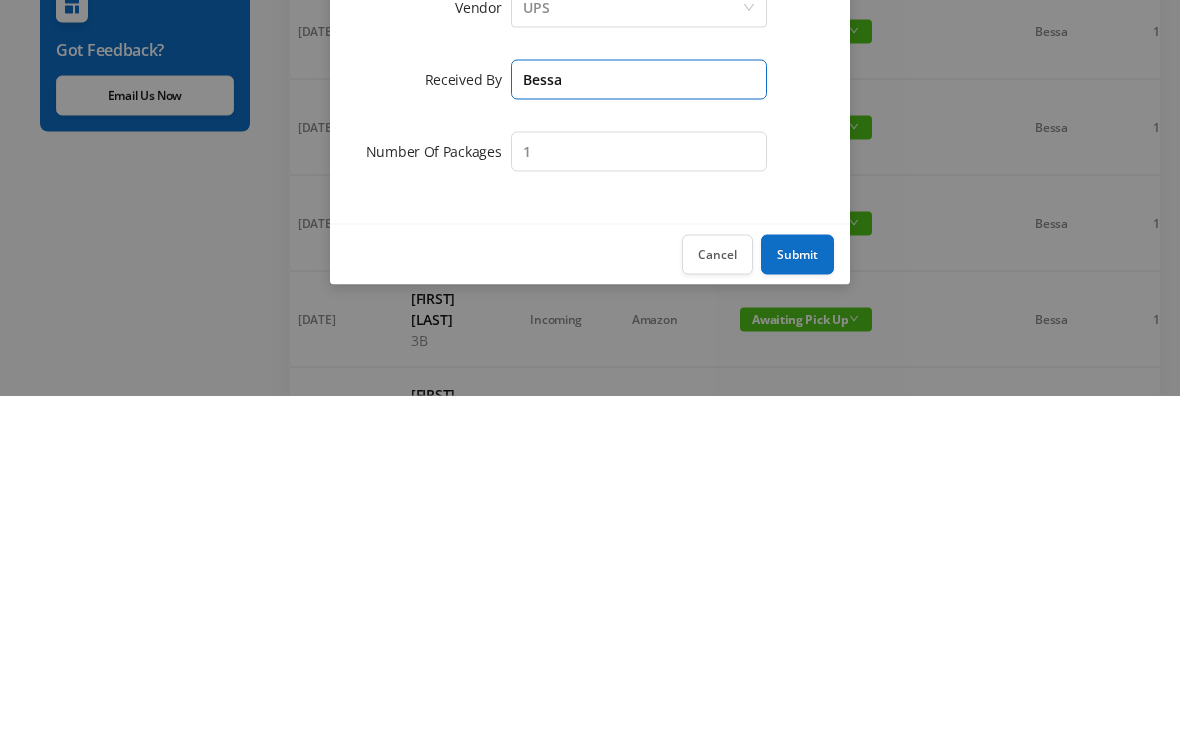 type on "Bessa" 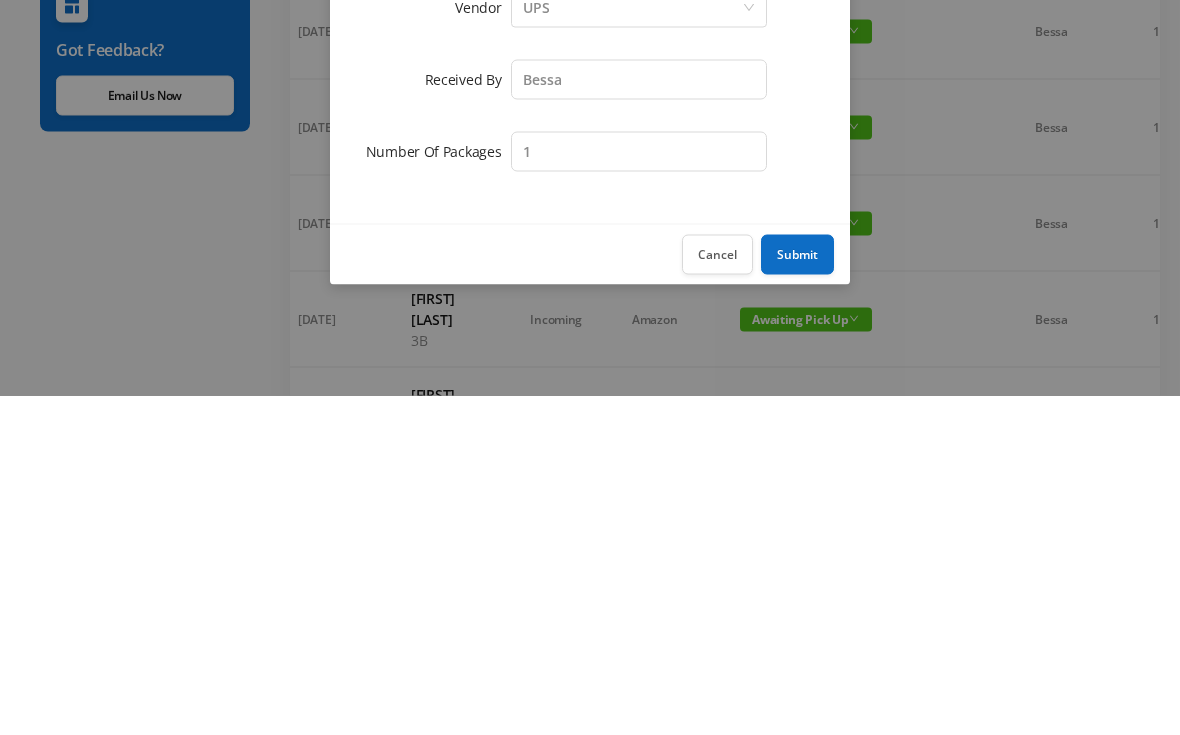 click on "Submit" at bounding box center (797, 594) 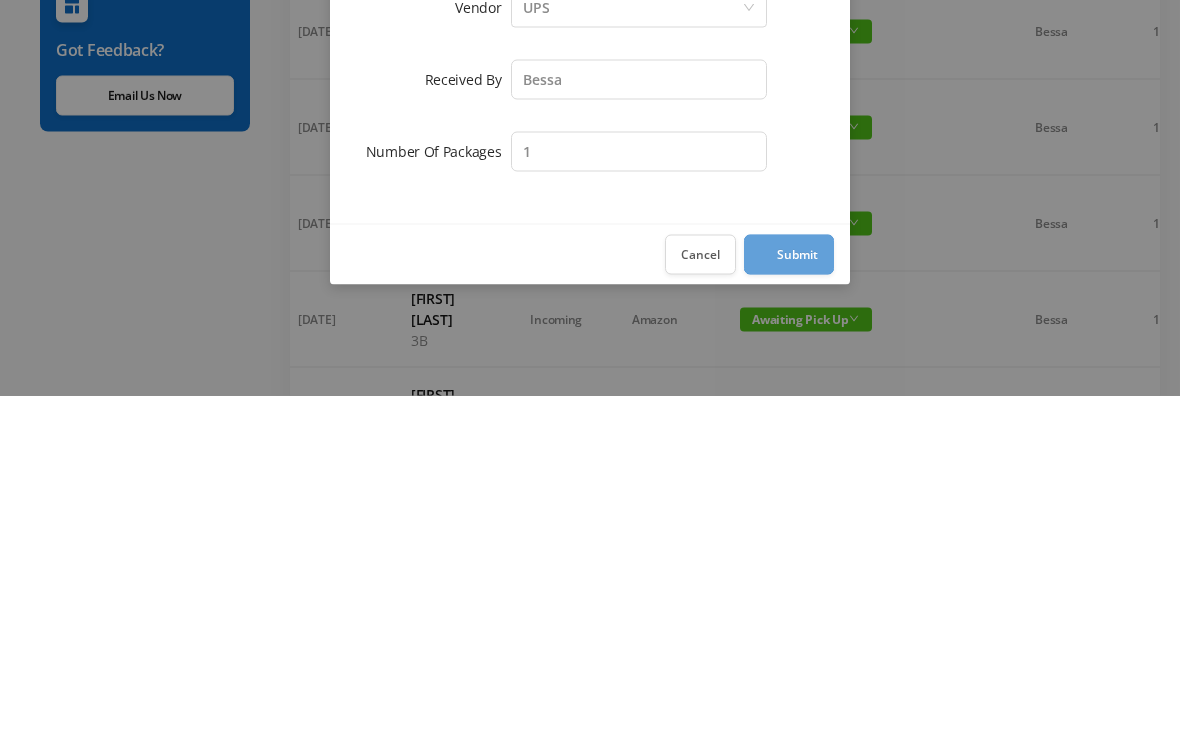 scroll, scrollTop: 340, scrollLeft: 0, axis: vertical 